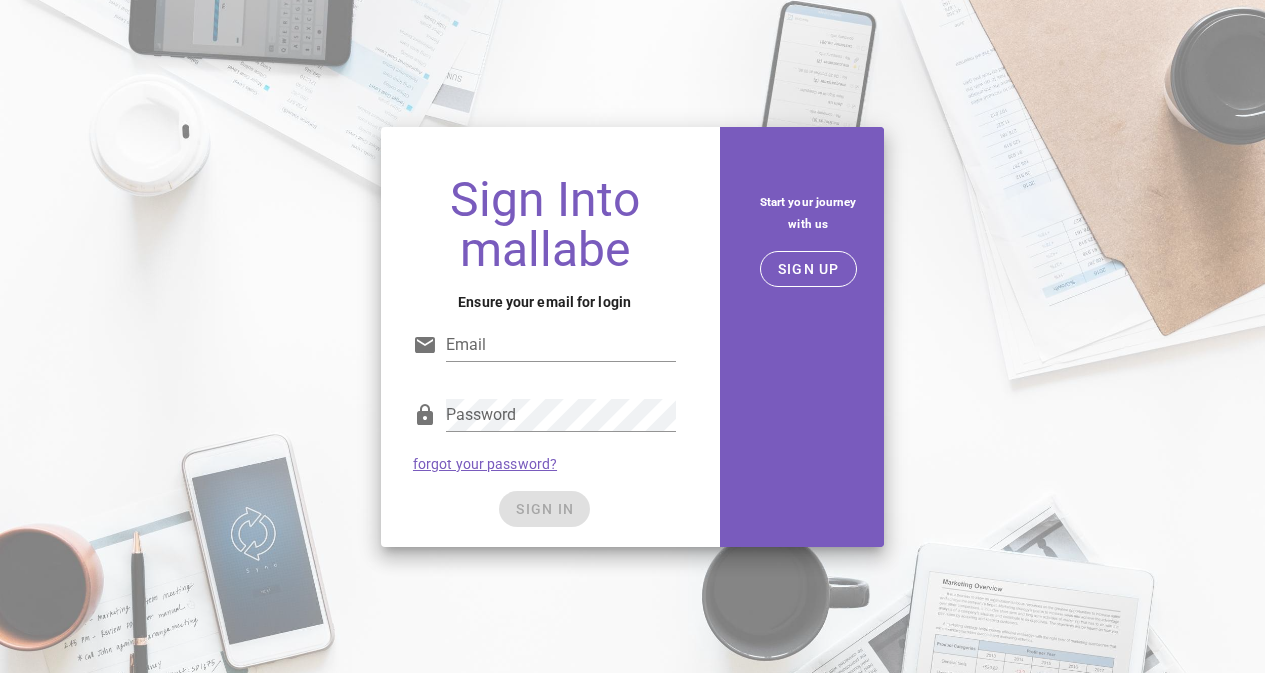 scroll, scrollTop: 0, scrollLeft: 0, axis: both 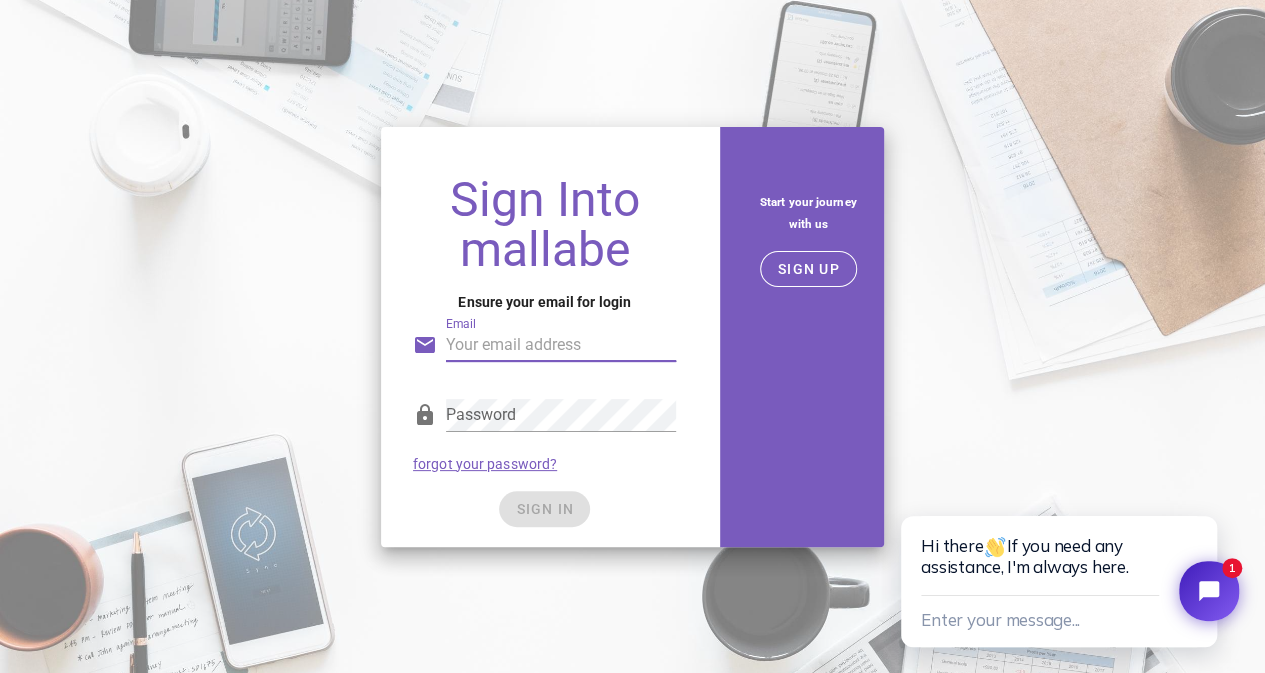 click on "Email" at bounding box center [561, 345] 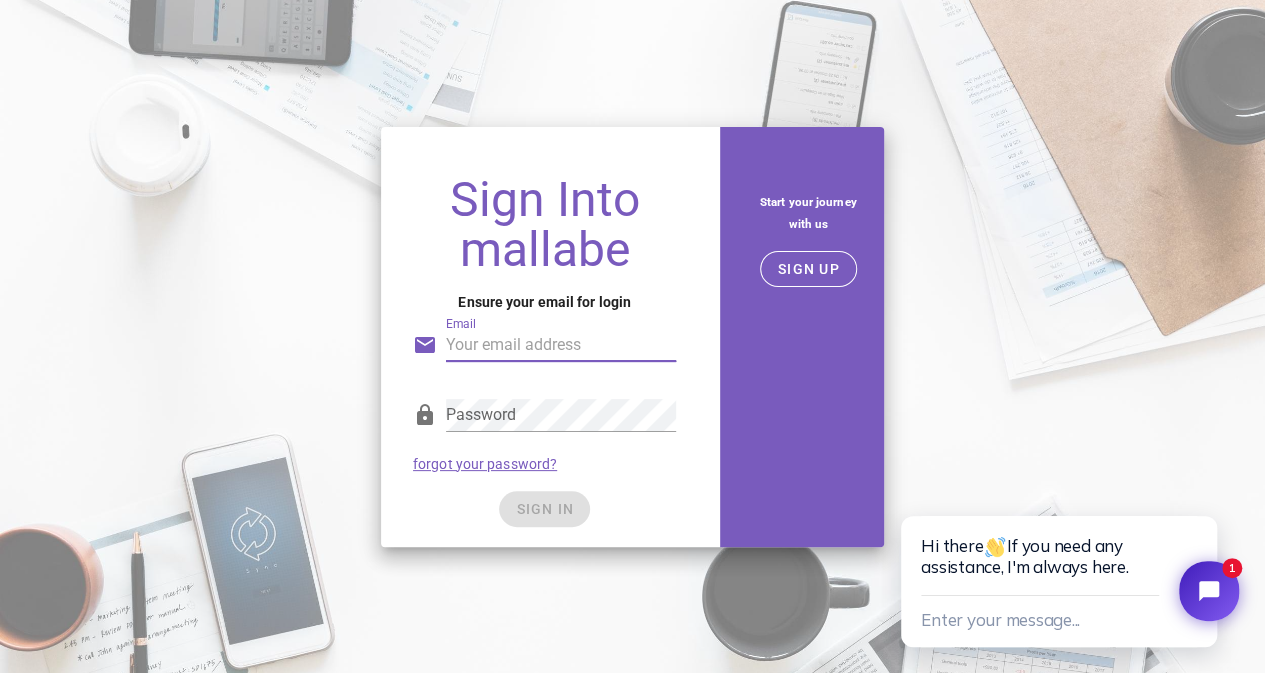 click on "Email" at bounding box center (561, 345) 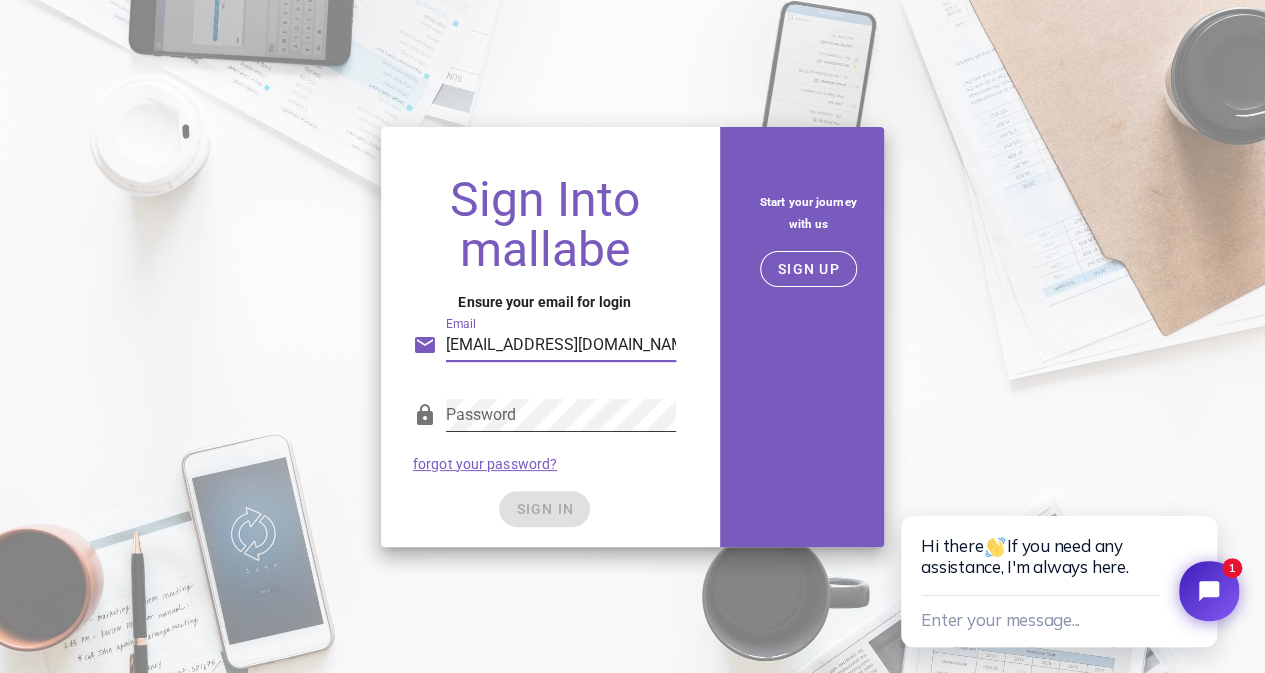 type on "[EMAIL_ADDRESS][DOMAIN_NAME]" 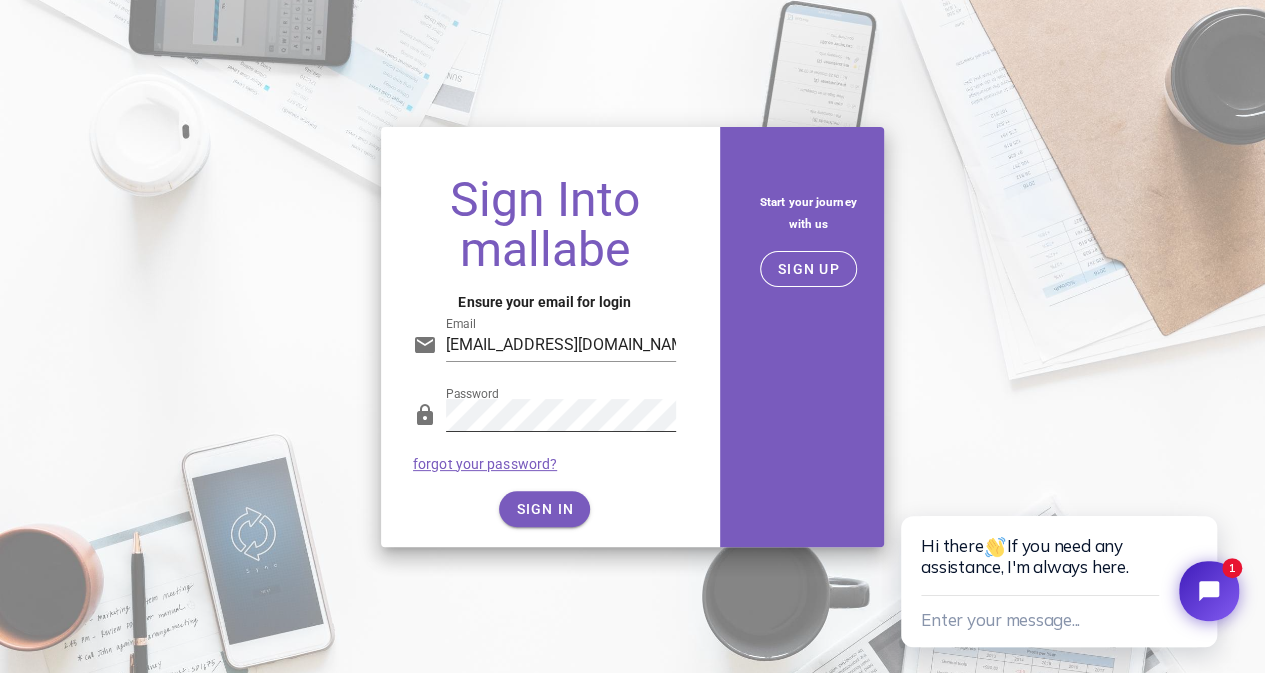 click at bounding box center [561, 446] 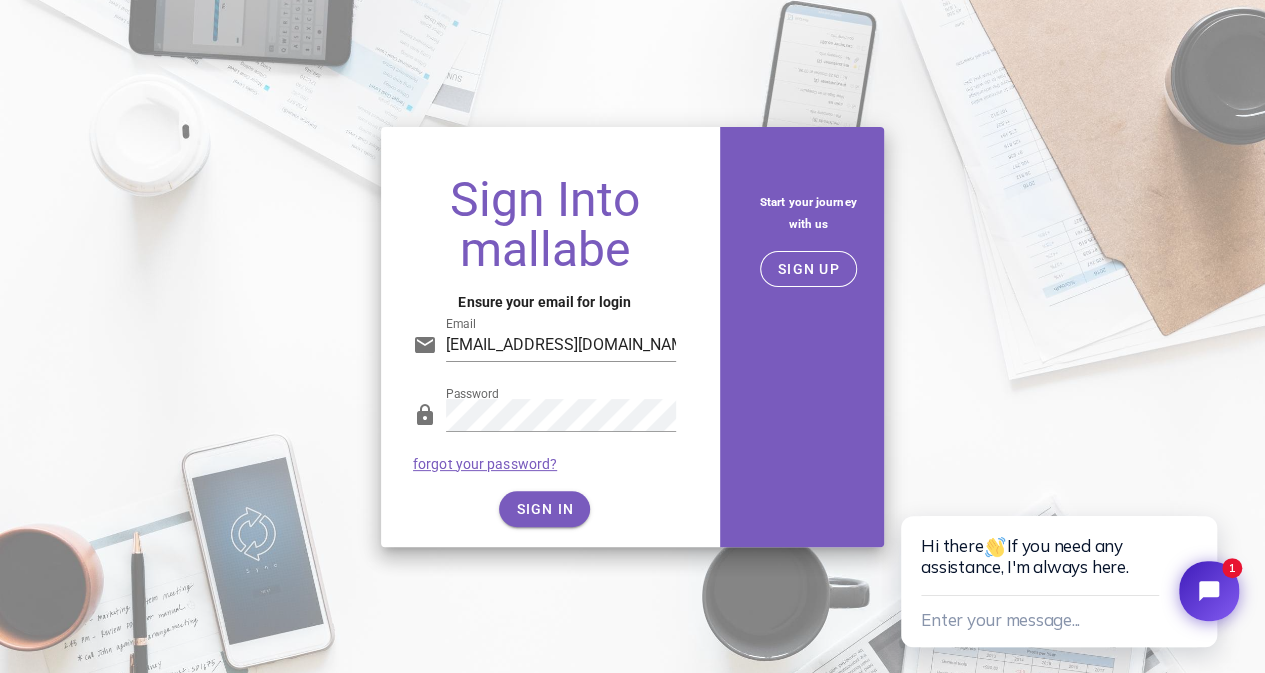 click on "Email xbox011007@gmail.com   Password   forgot your password?   SIGN IN" at bounding box center (544, 414) 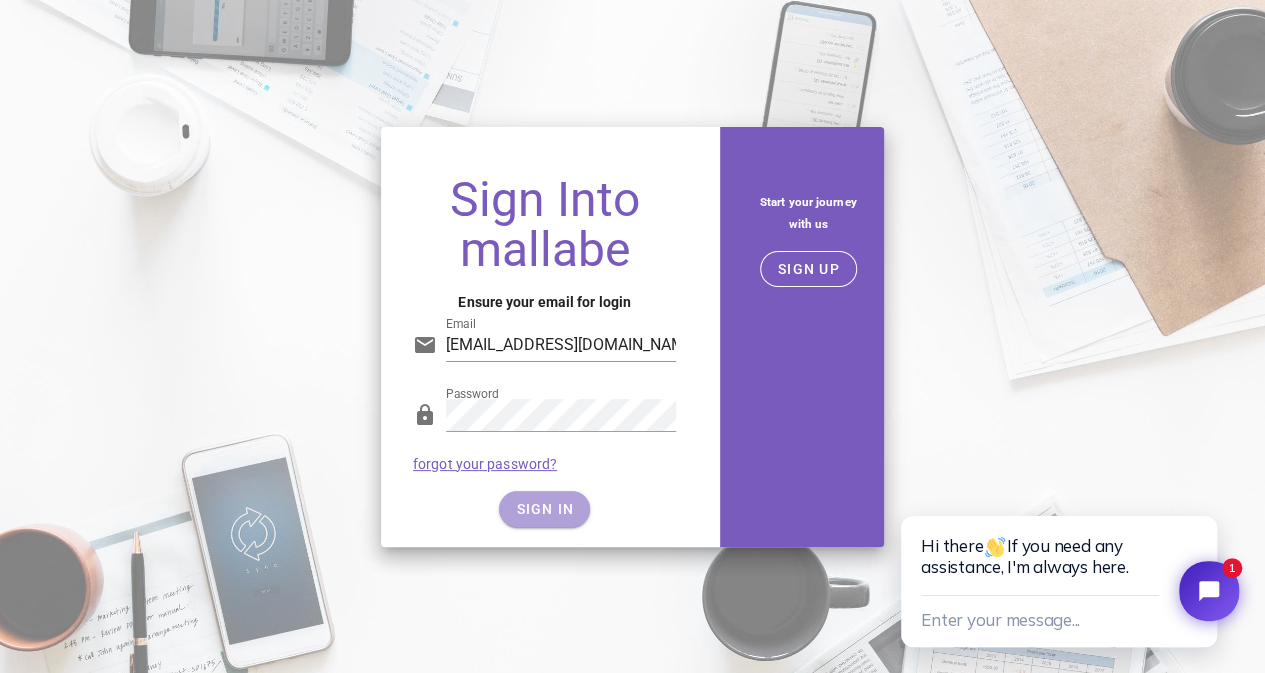click on "SIGN IN" at bounding box center (544, 509) 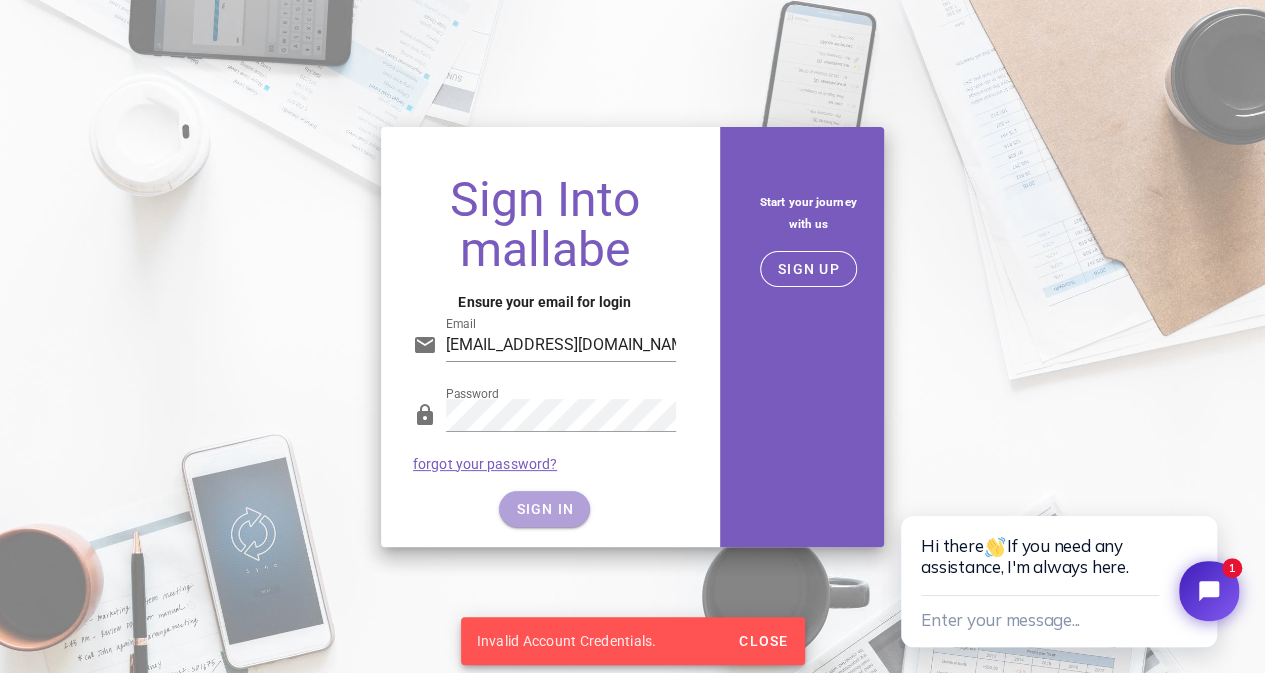 click on "SIGN IN" at bounding box center (544, 509) 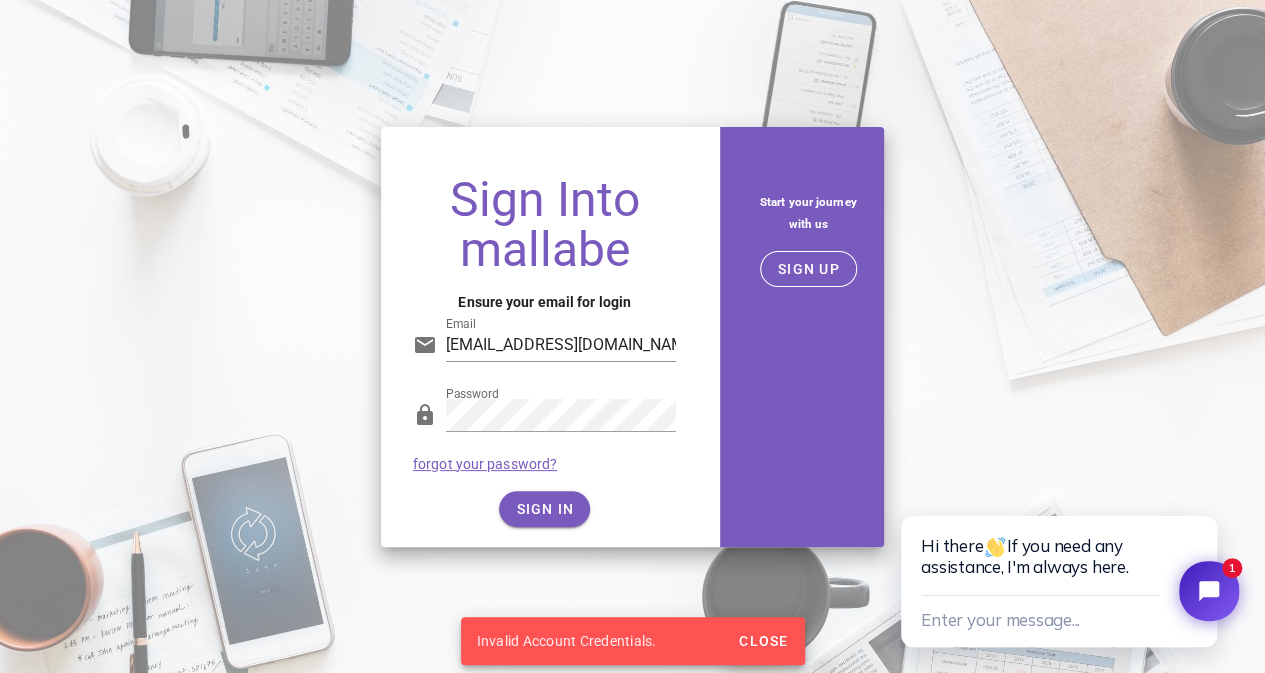 click on "forgot your password?" at bounding box center [485, 464] 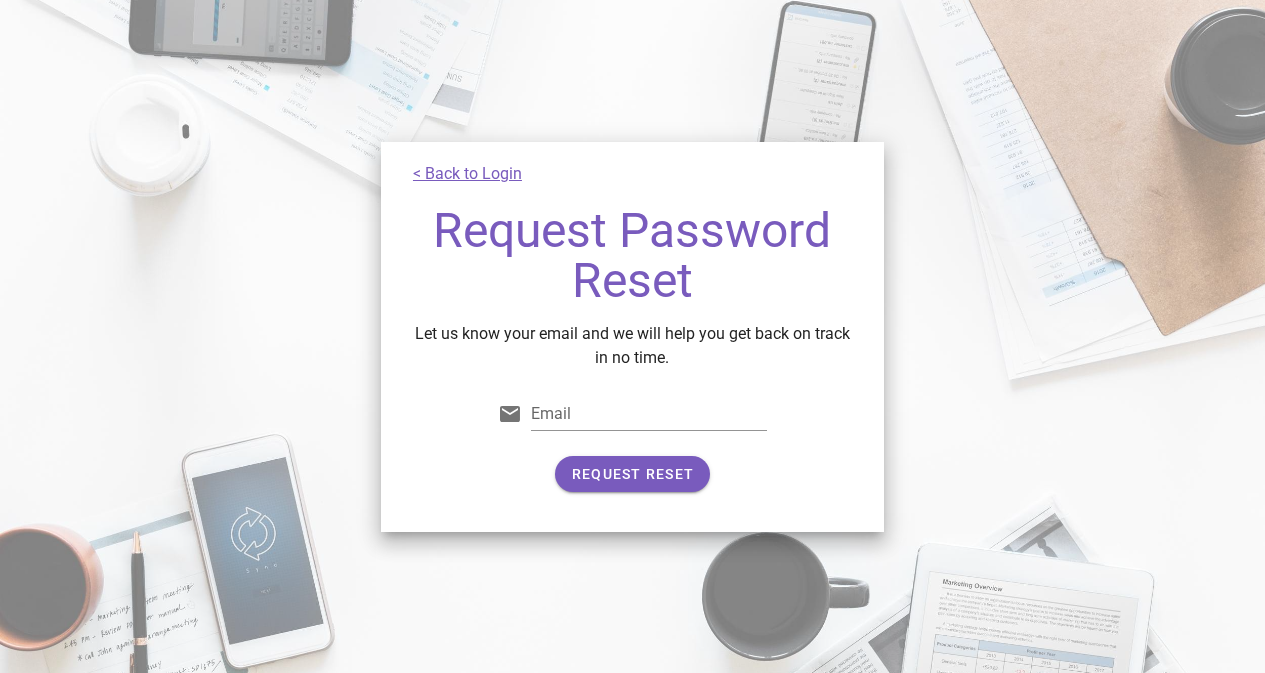 scroll, scrollTop: 0, scrollLeft: 0, axis: both 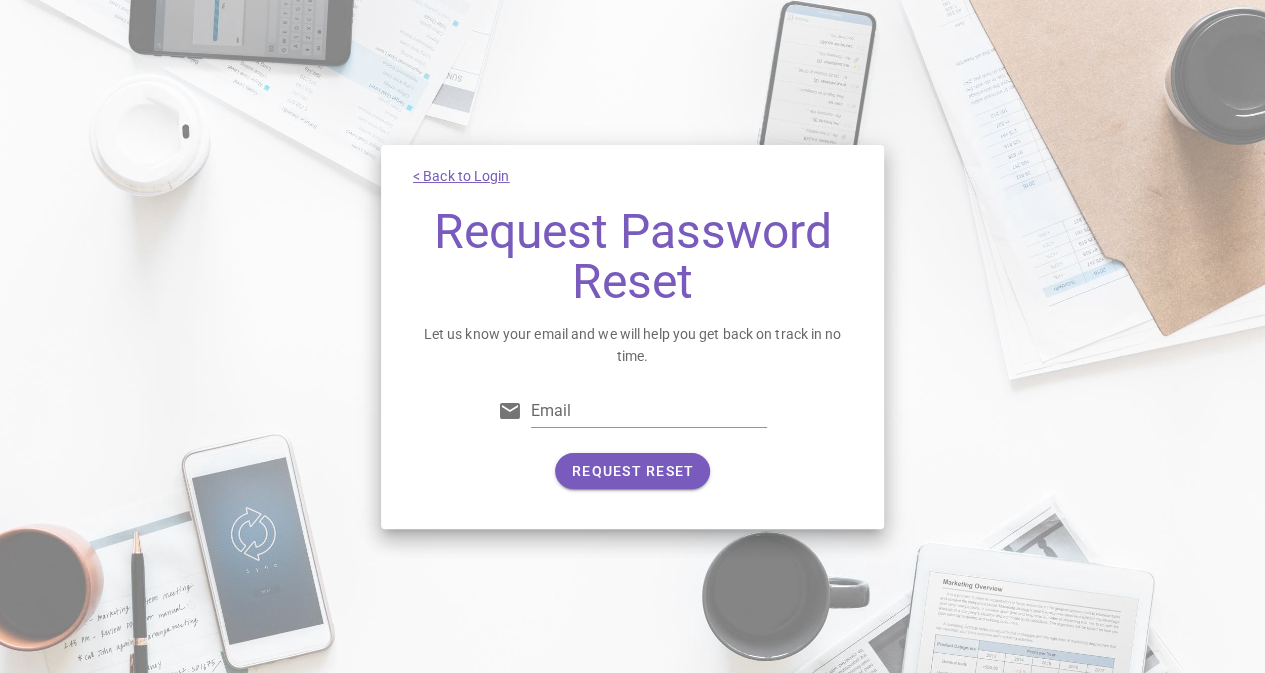 click on "Let us know your email and we will help you get back on track in no time.
Email   REQUEST RESET" at bounding box center [632, 414] 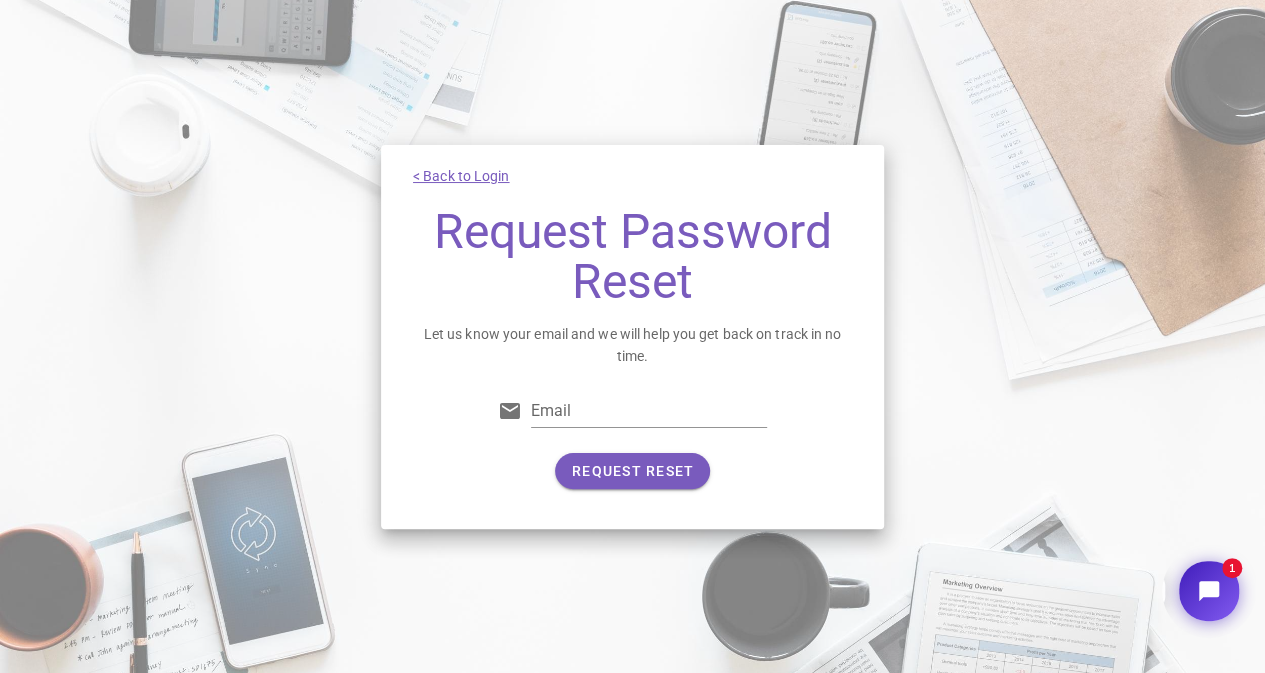 scroll, scrollTop: 0, scrollLeft: 0, axis: both 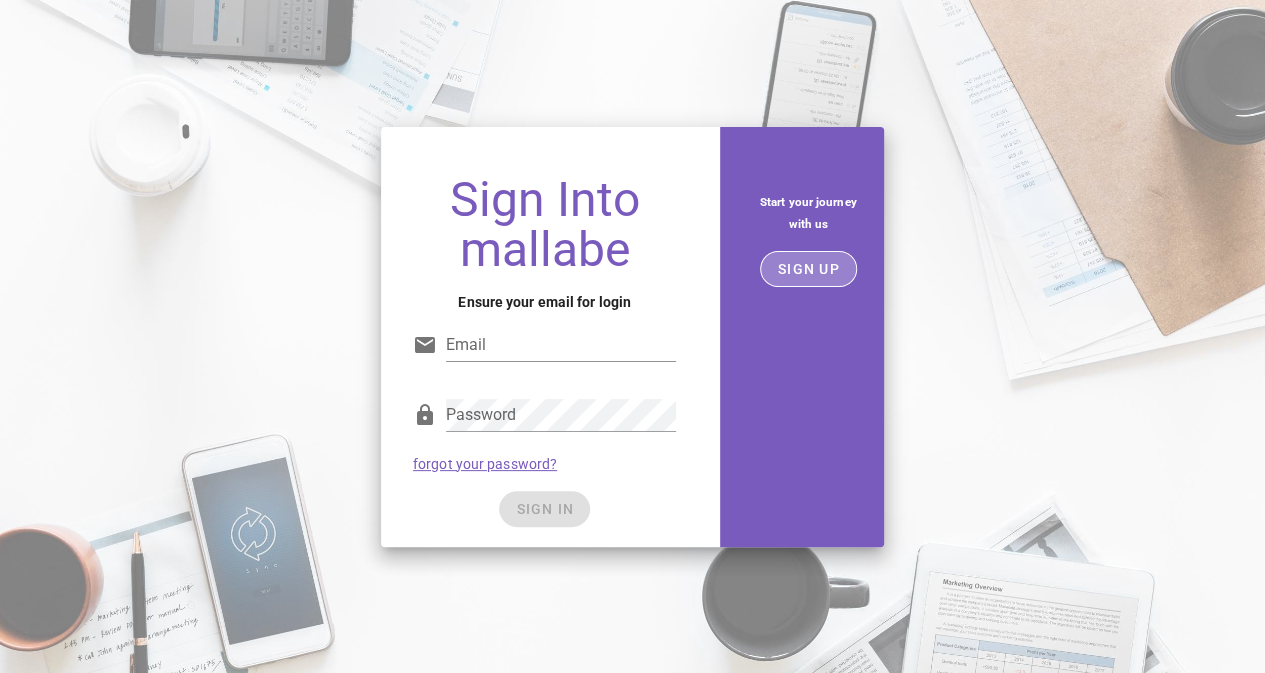 click on "SIGN UP" at bounding box center (808, 269) 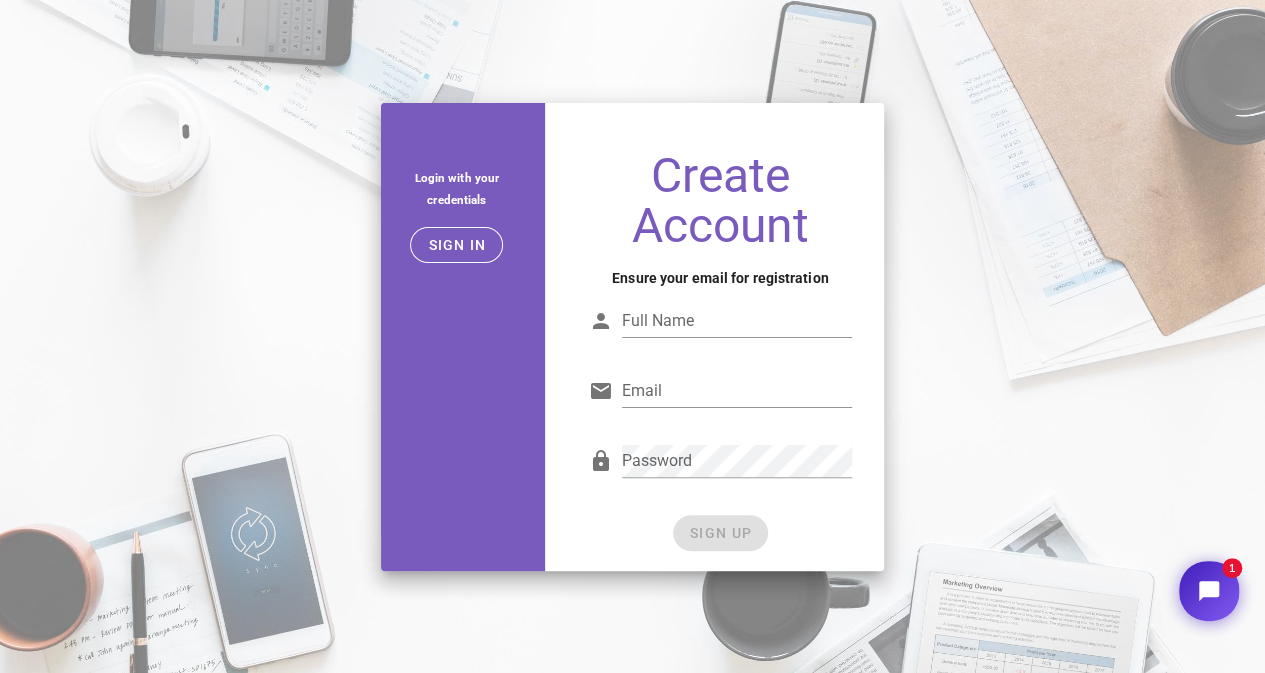 scroll, scrollTop: 0, scrollLeft: 0, axis: both 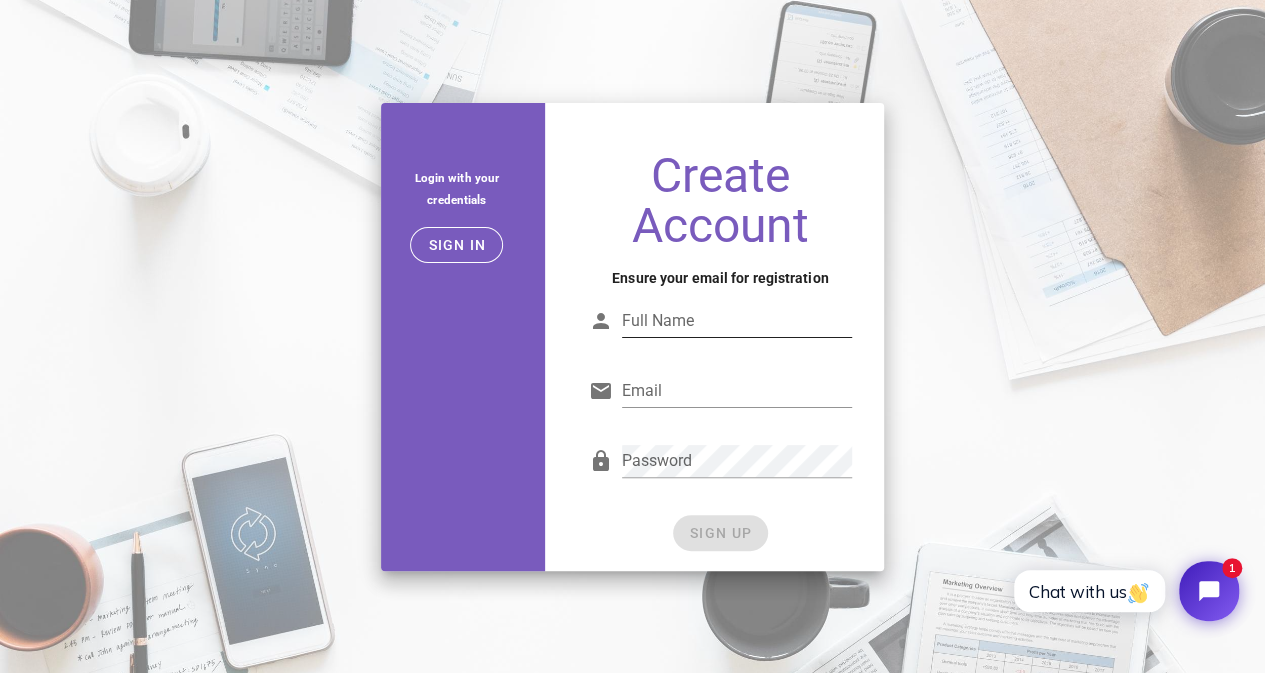 click on "Full Name" at bounding box center (737, 321) 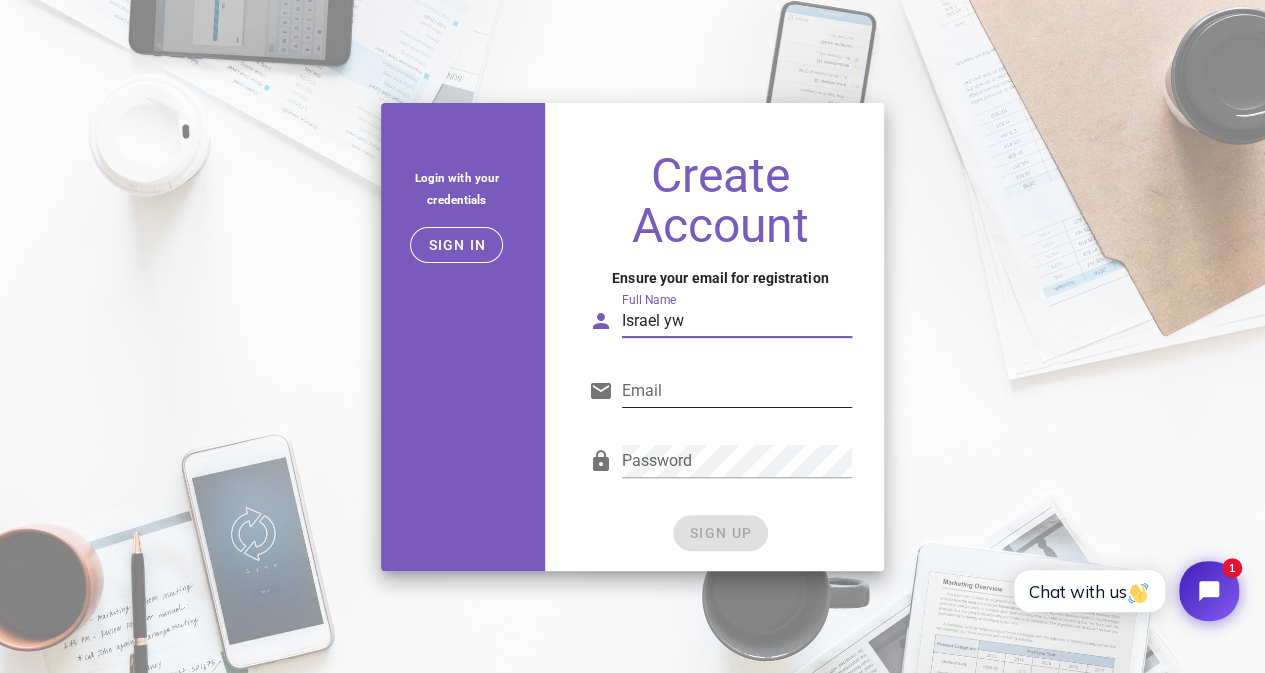 type on "Israel yw" 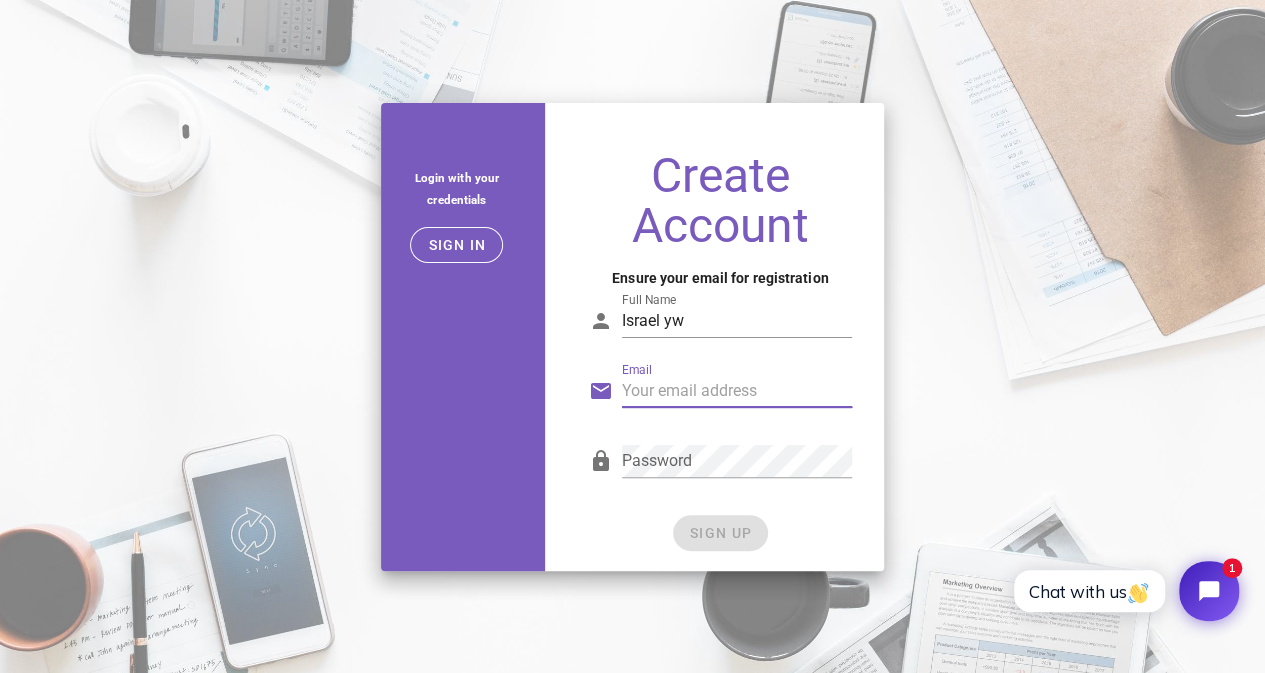 click on "Email" at bounding box center (737, 391) 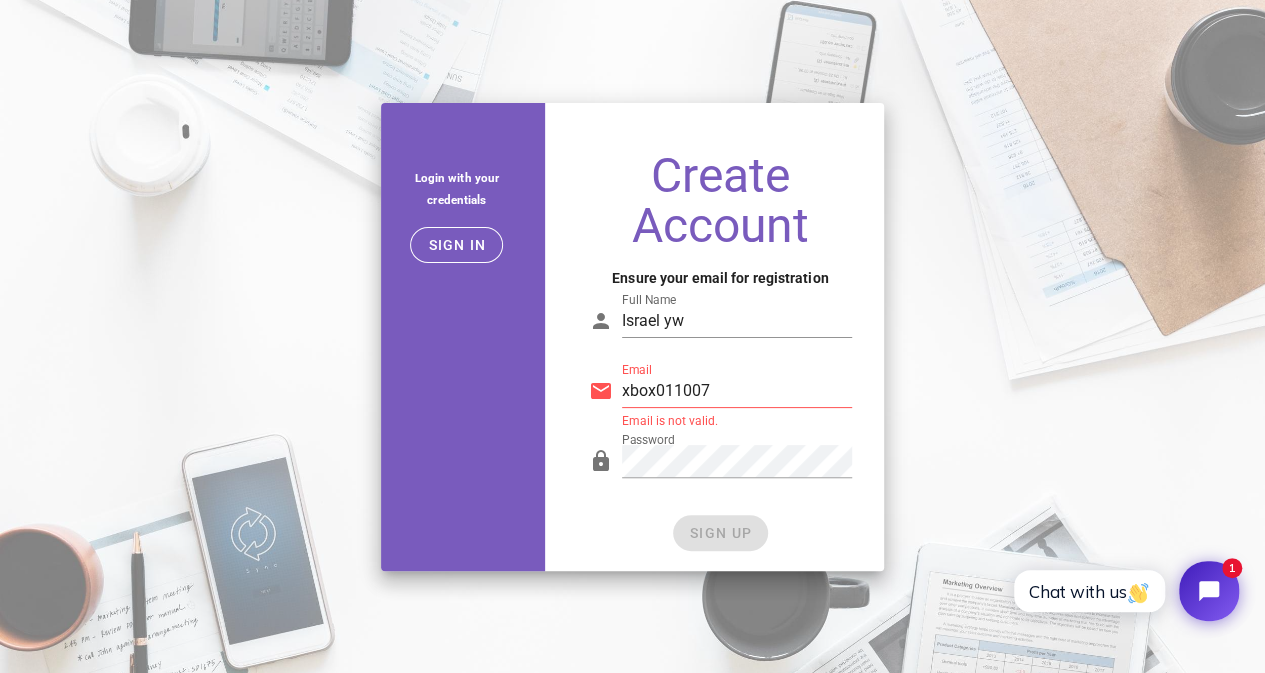 click on "xbox011007" at bounding box center [737, 391] 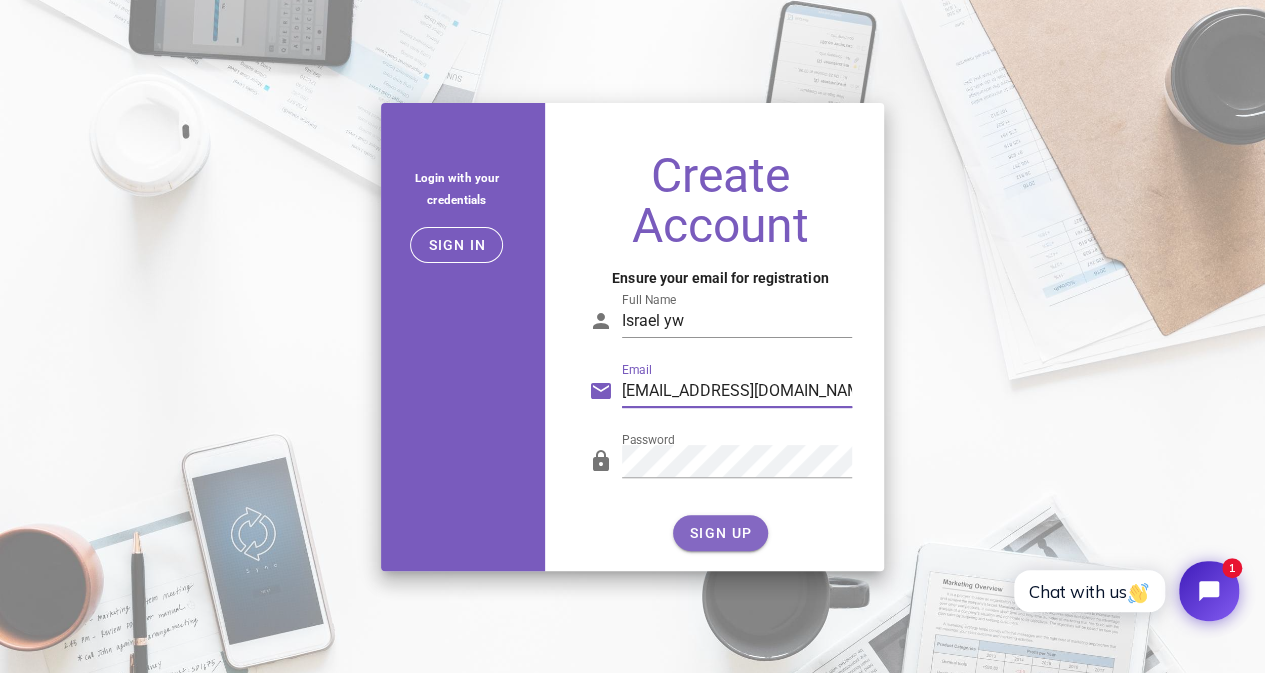 type on "[EMAIL_ADDRESS][DOMAIN_NAME]" 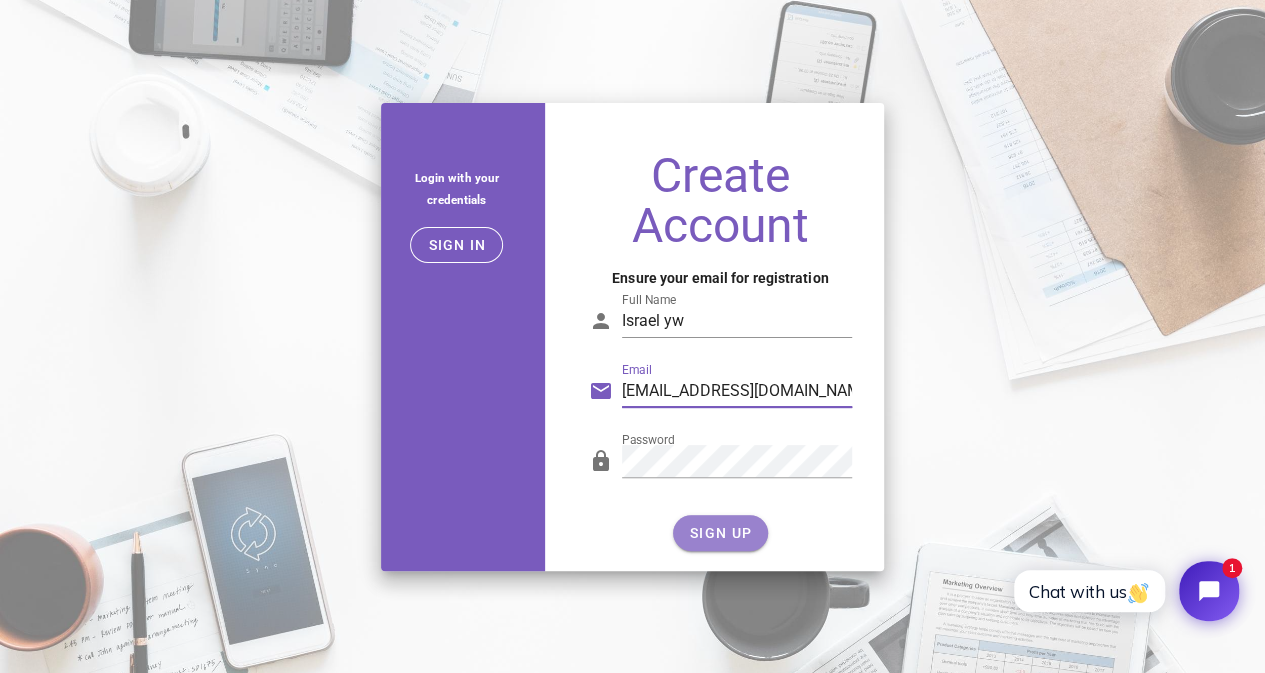 click on "SIGN UP" at bounding box center [720, 533] 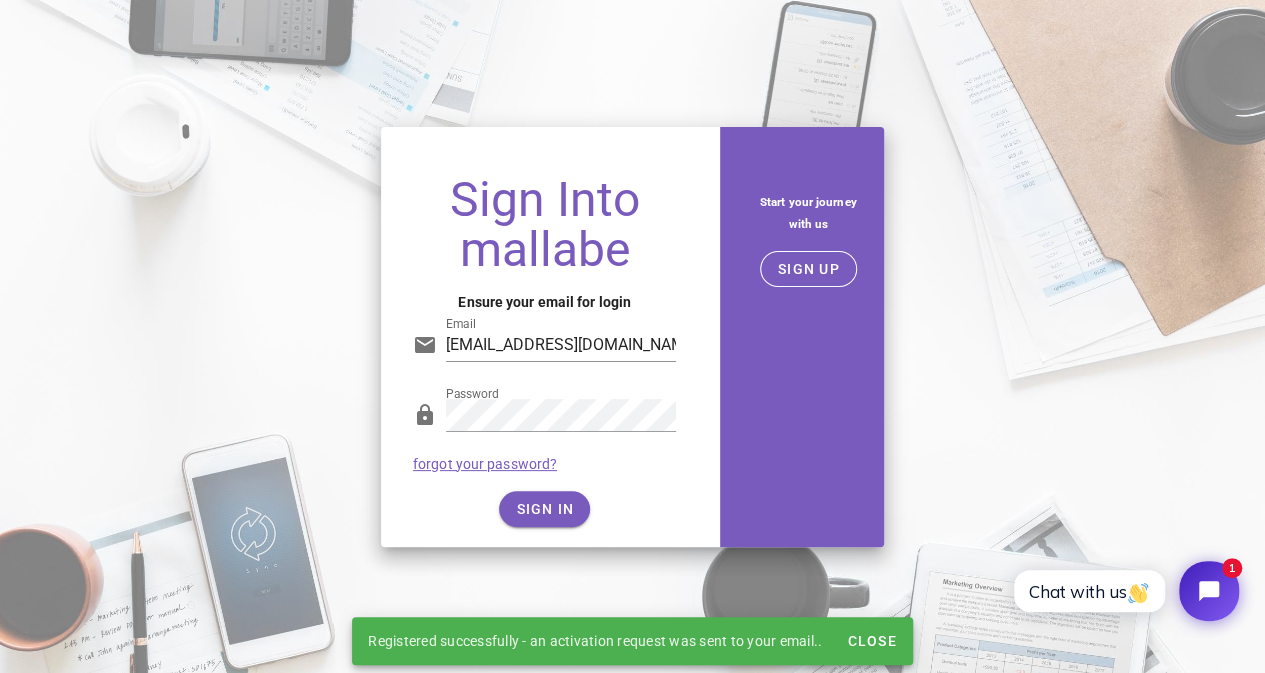 click on "Sign Into mallabe   Ensure your email for login   Email xbox011007@gmail.com   Password   forgot your password?   SIGN IN" at bounding box center (544, 353) 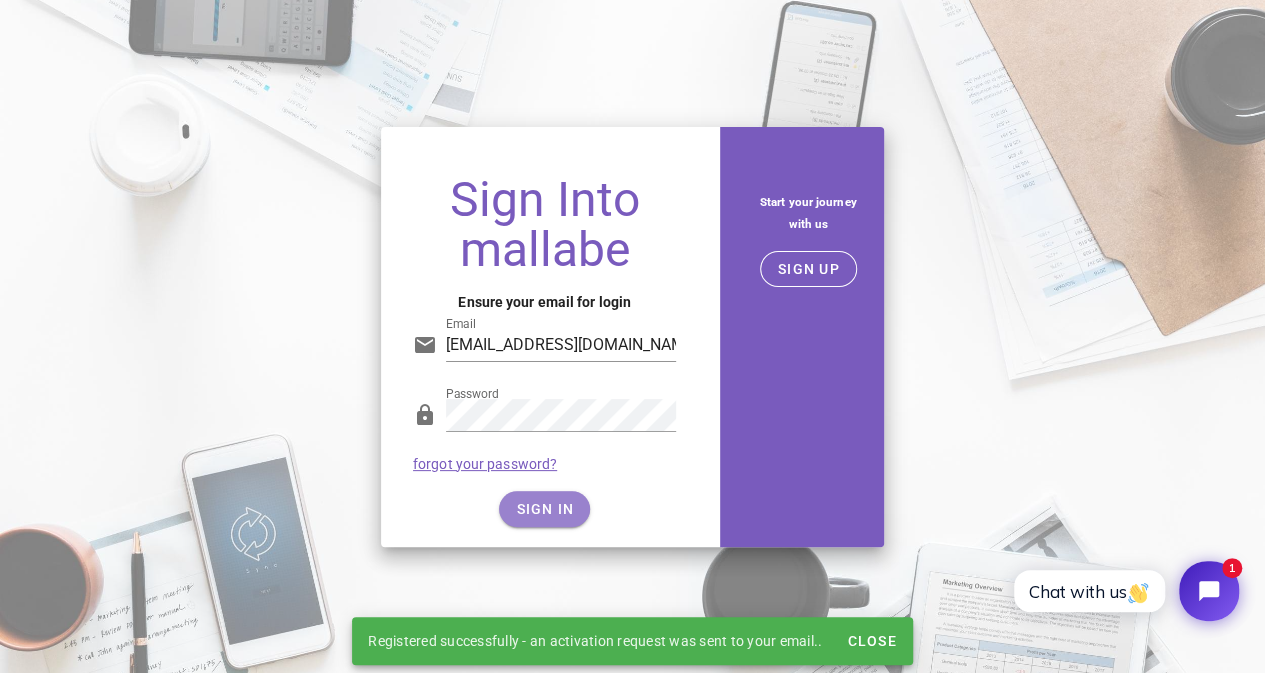 click on "SIGN IN" at bounding box center [544, 509] 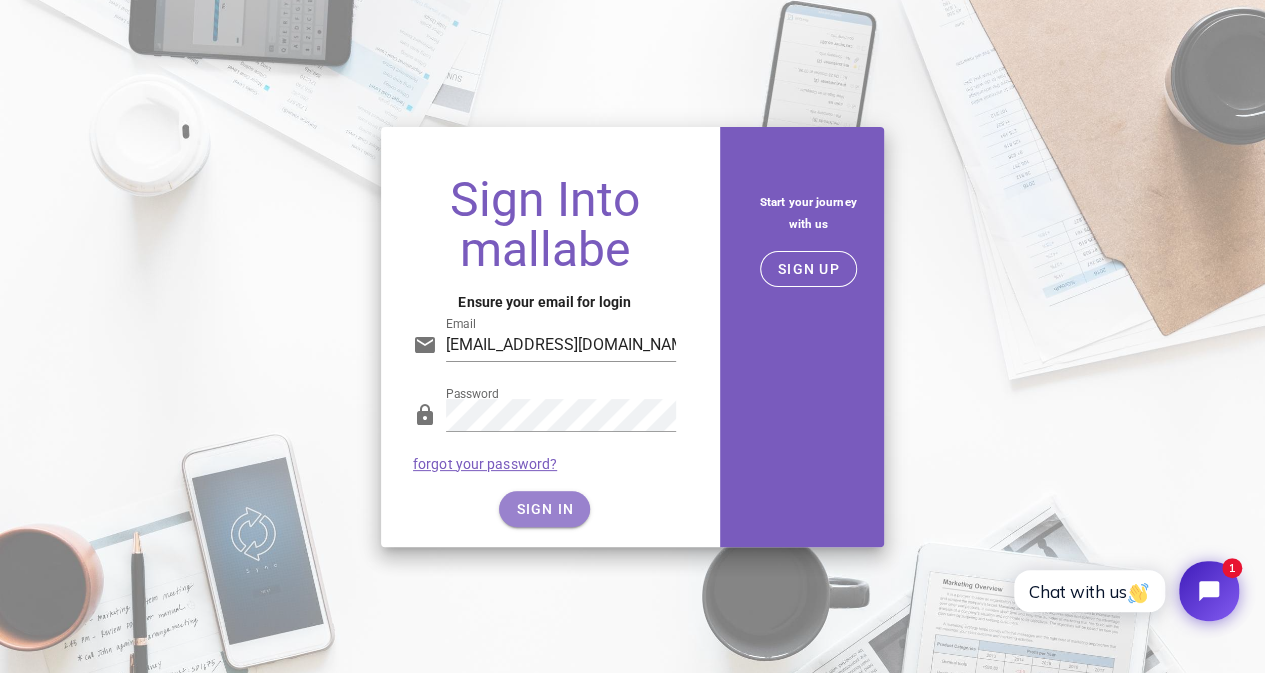 click on "SIGN IN" at bounding box center [544, 509] 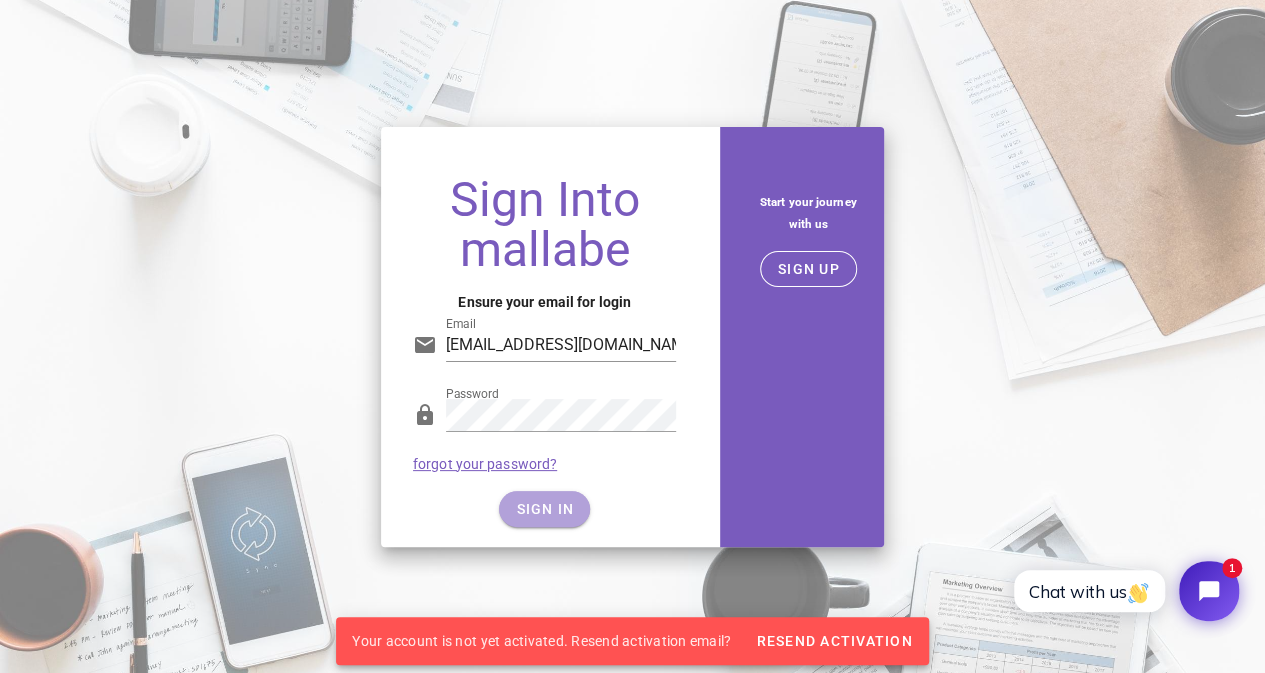 click on "SIGN IN" at bounding box center (544, 509) 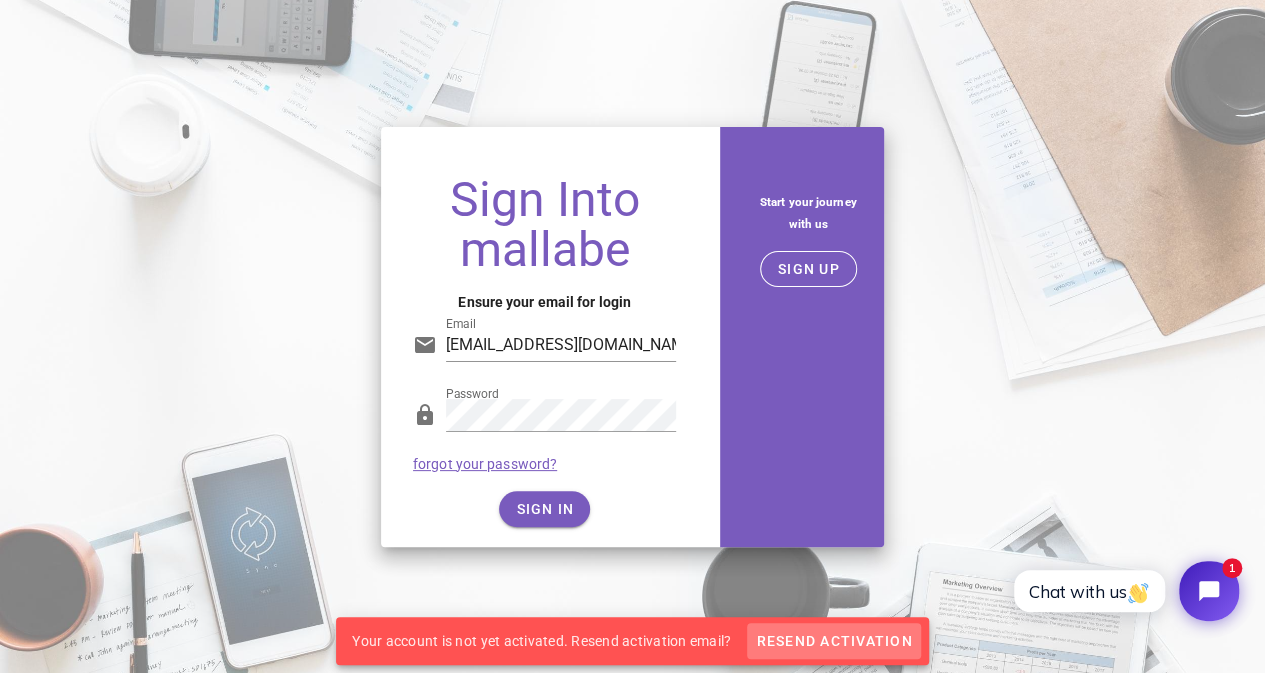 click on "Resend Activation" at bounding box center [833, 641] 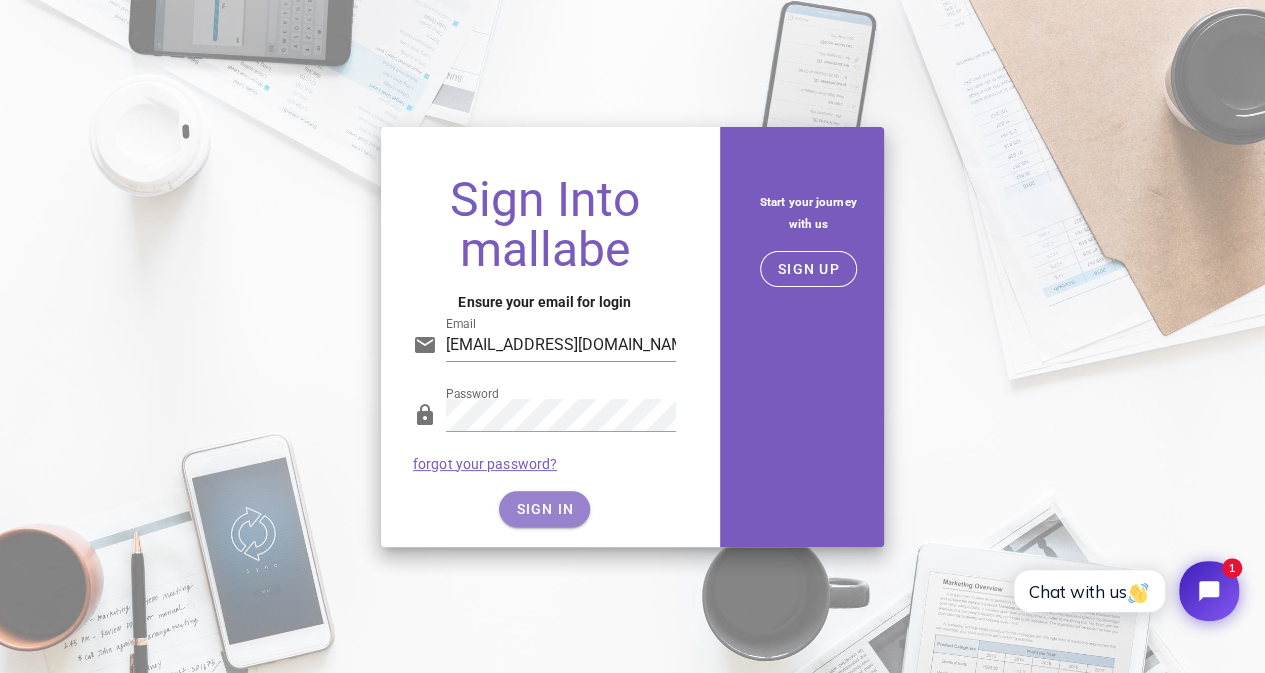 click on "SIGN IN" at bounding box center [544, 509] 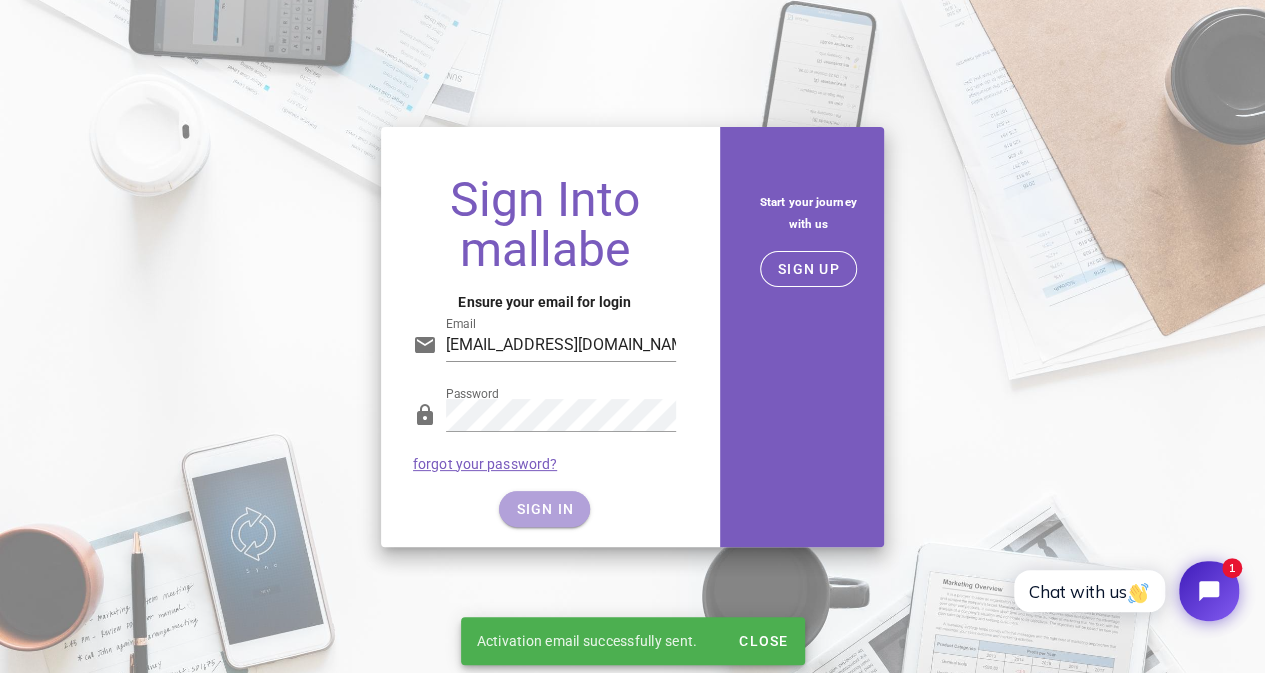 click on "SIGN IN" at bounding box center [544, 509] 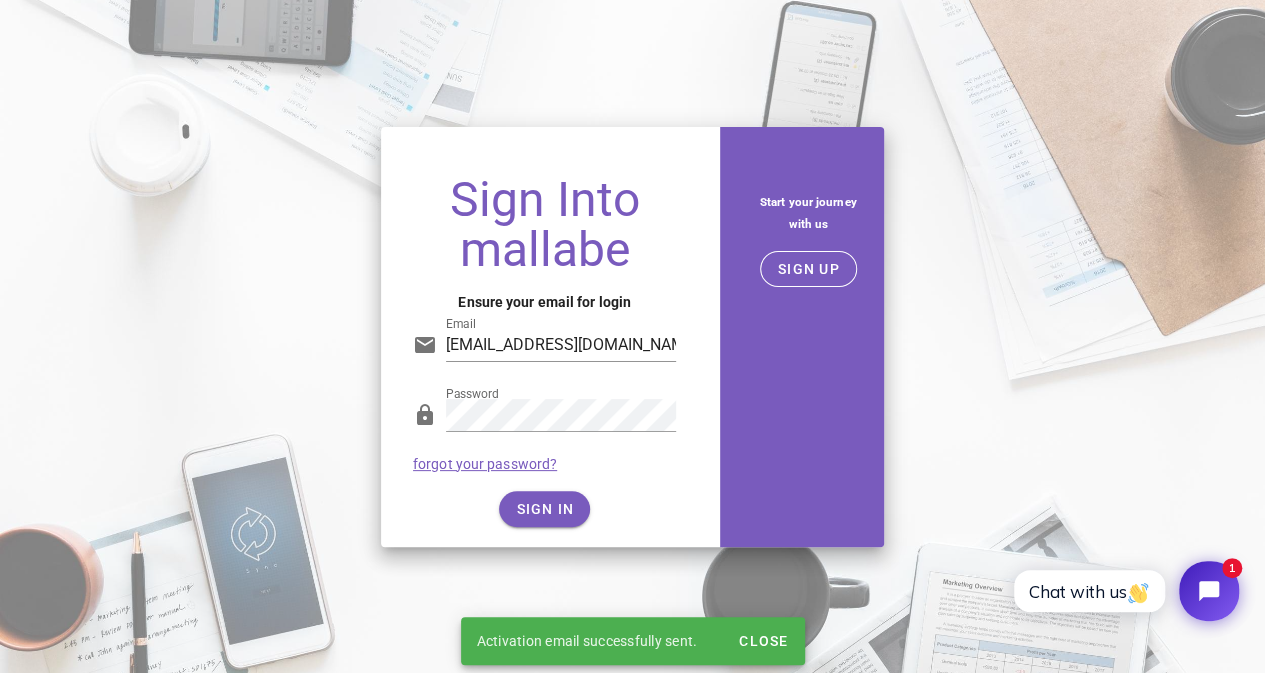 click on "forgot your password?" at bounding box center [485, 464] 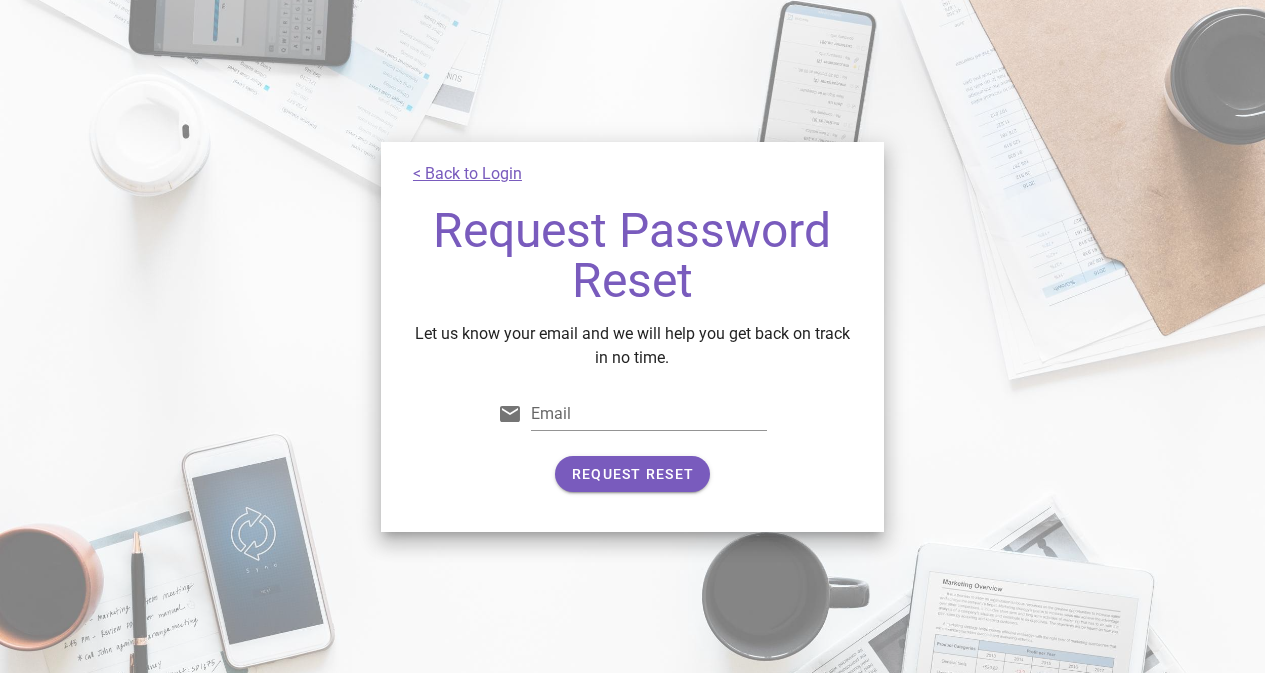 scroll, scrollTop: 0, scrollLeft: 0, axis: both 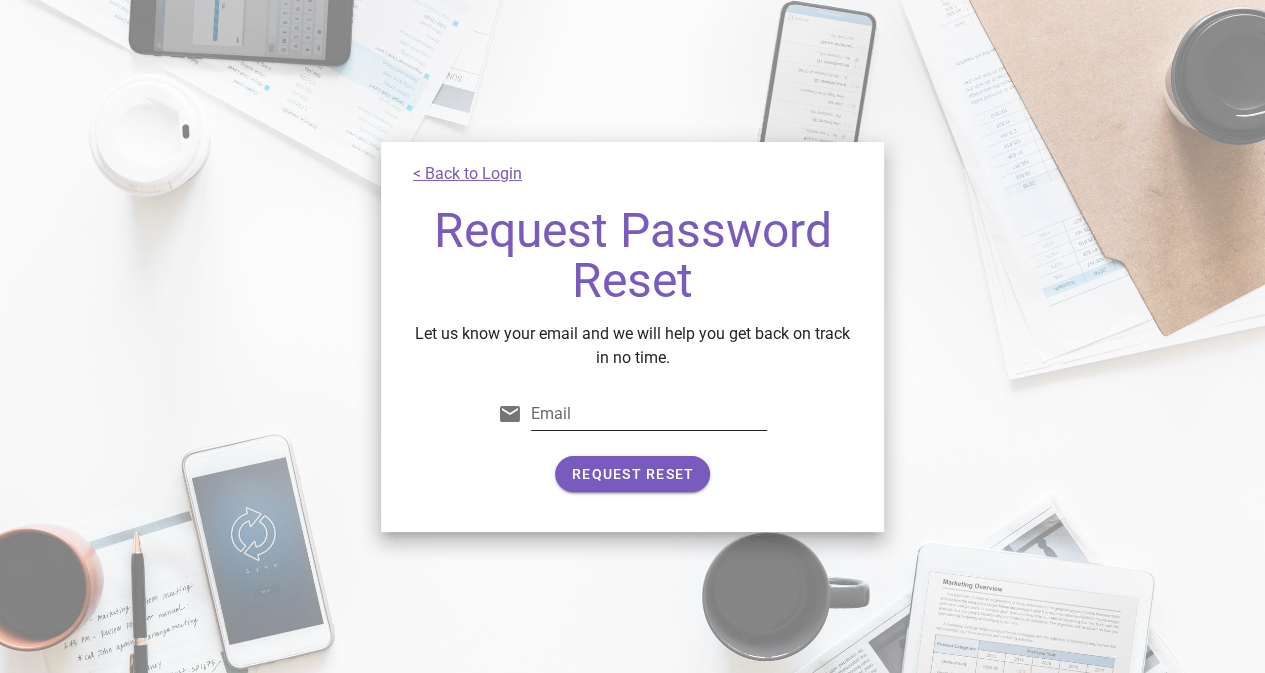 click on "Email" at bounding box center (649, 414) 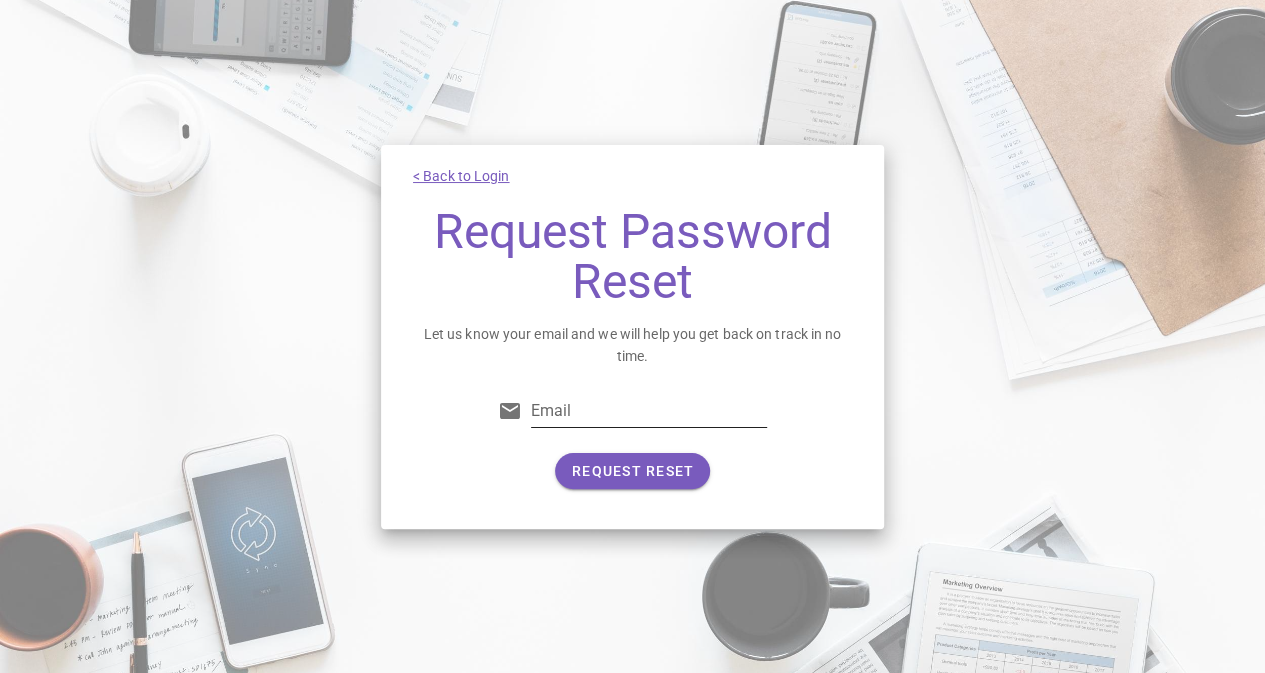 click on "Email" at bounding box center (649, 411) 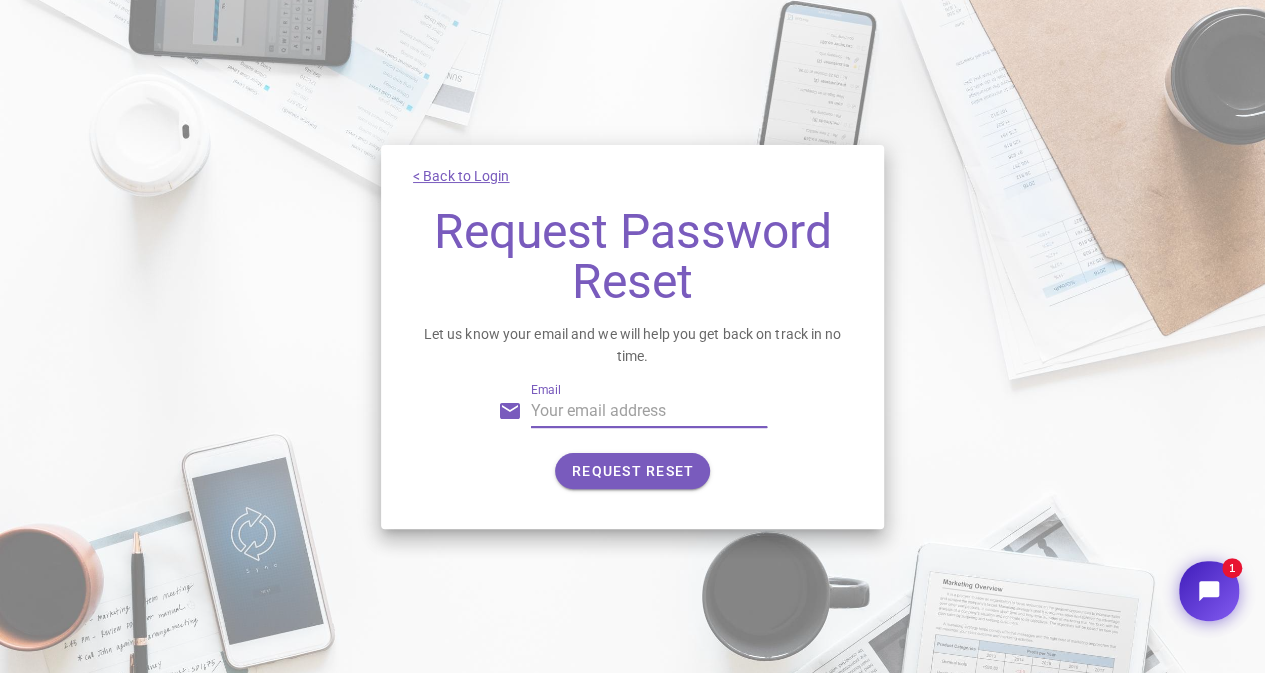 scroll, scrollTop: 0, scrollLeft: 0, axis: both 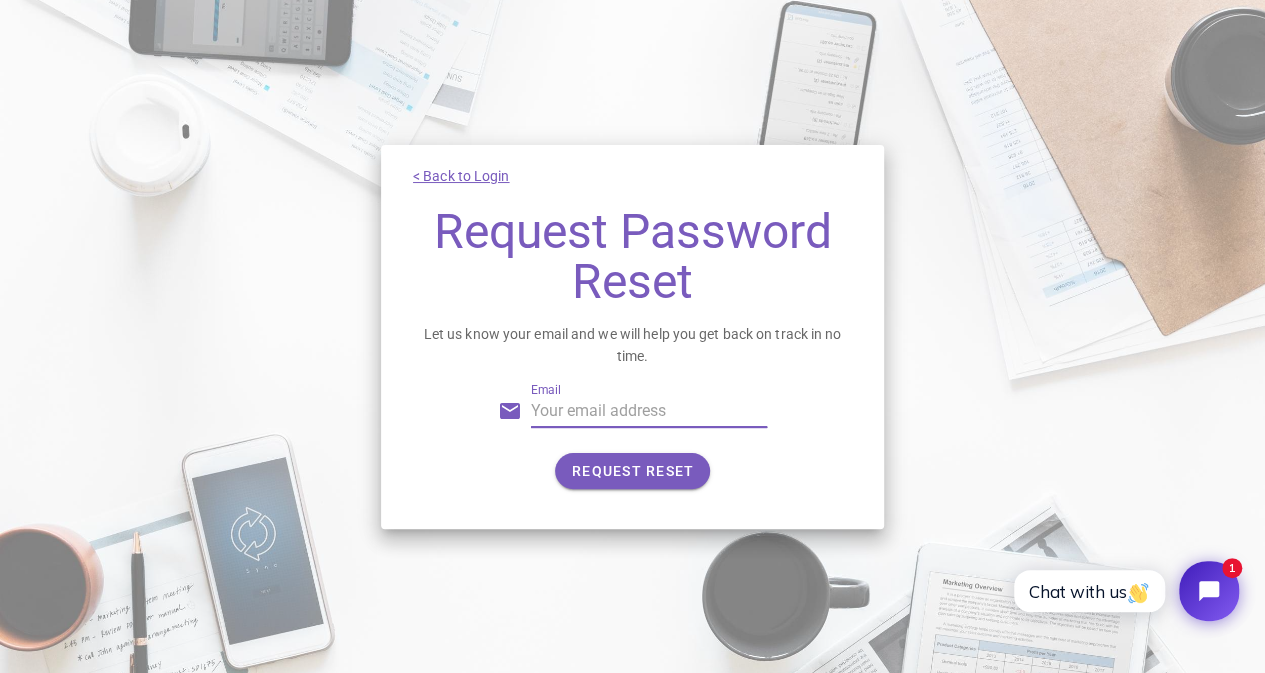 type on "[EMAIL_ADDRESS][DOMAIN_NAME]" 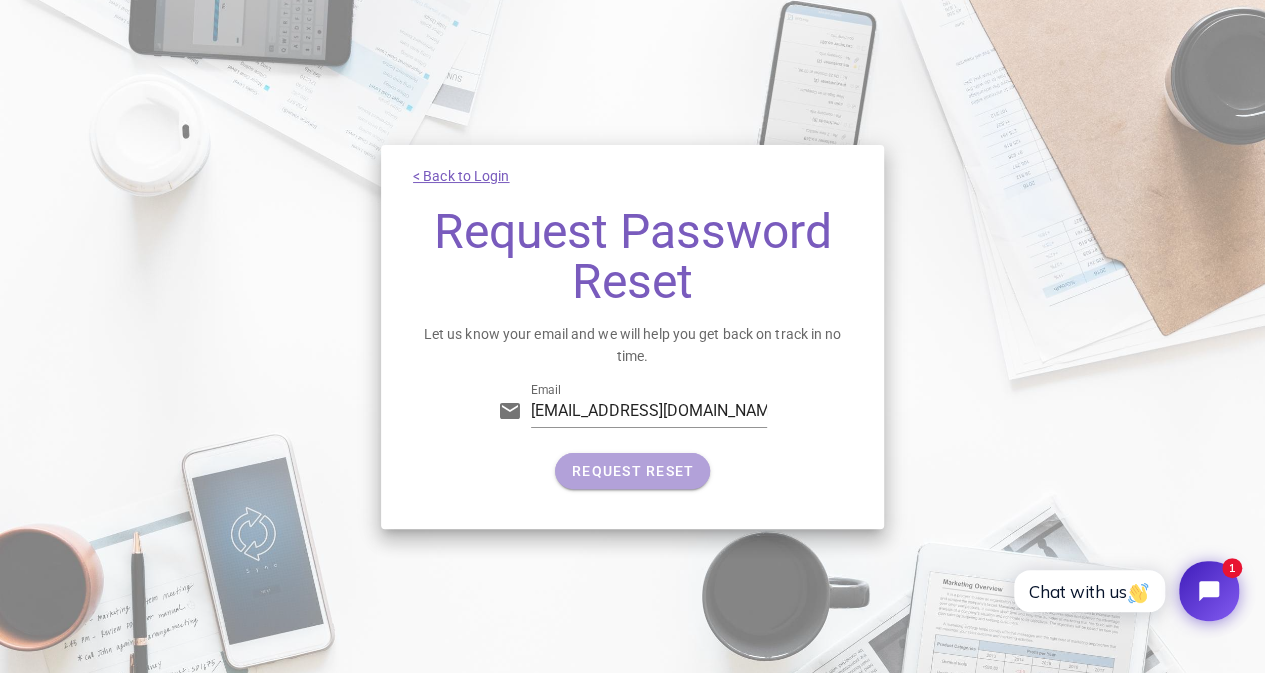 click on "REQUEST RESET" at bounding box center (632, 471) 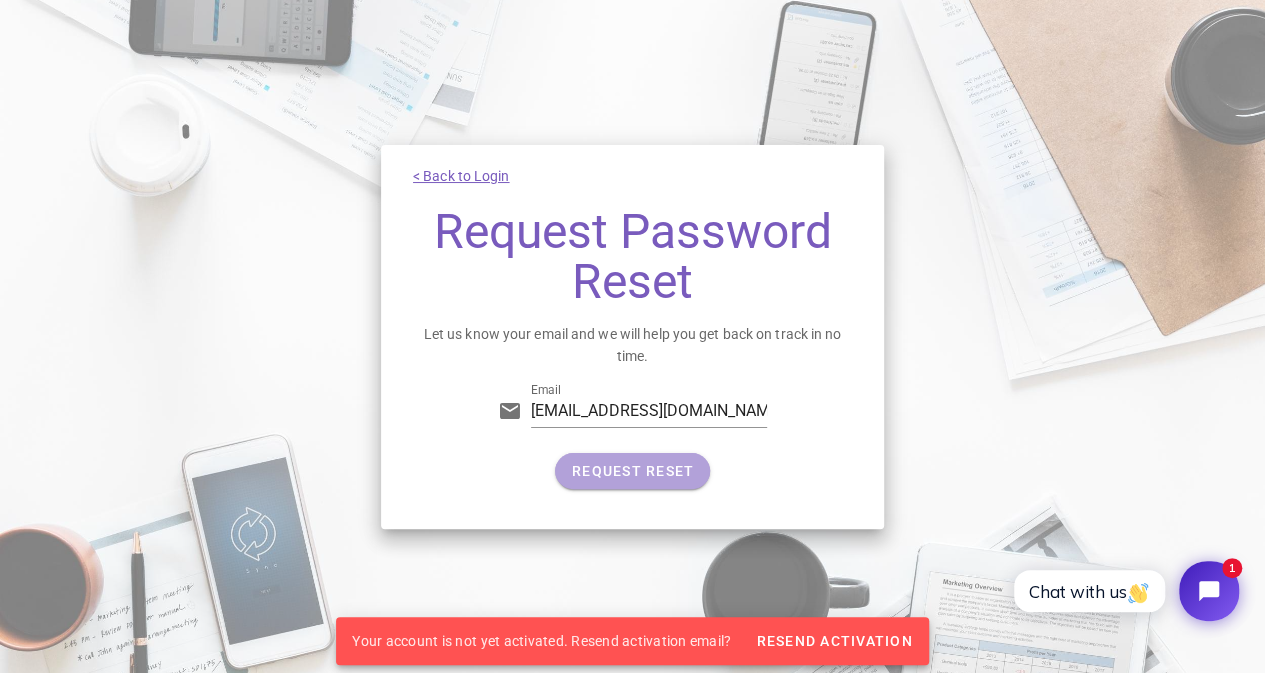 click on "REQUEST RESET" at bounding box center (632, 471) 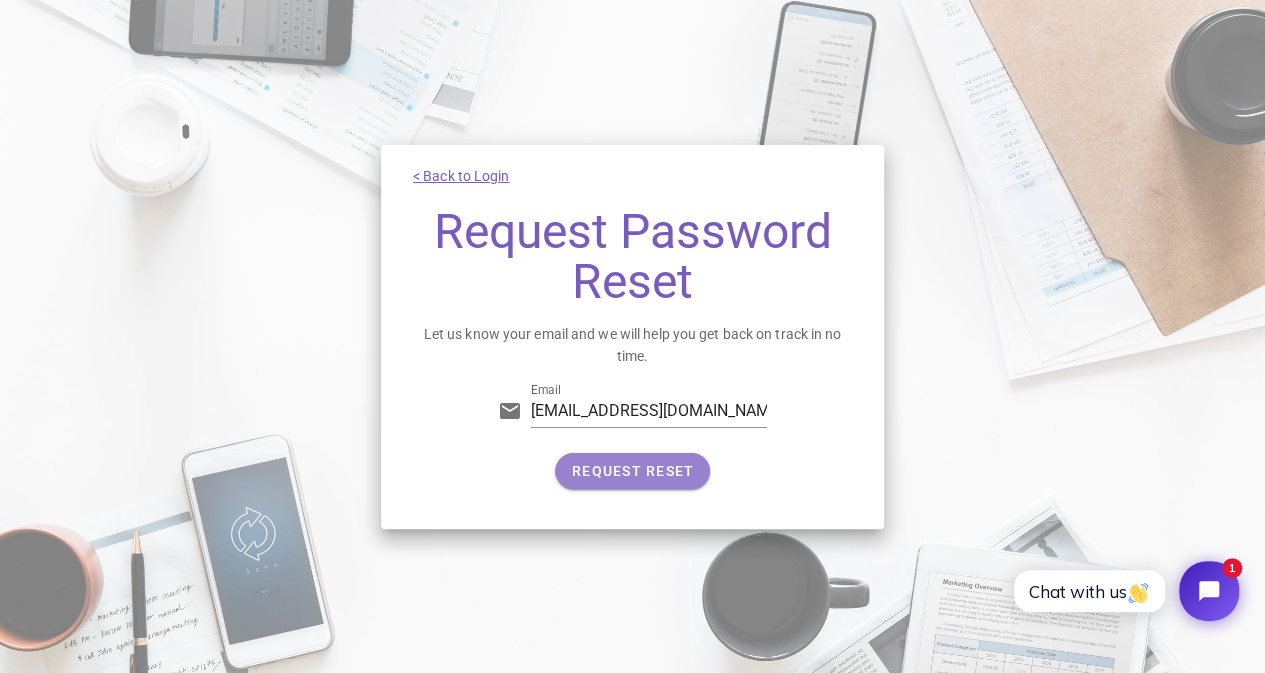 click on "REQUEST RESET" at bounding box center [632, 471] 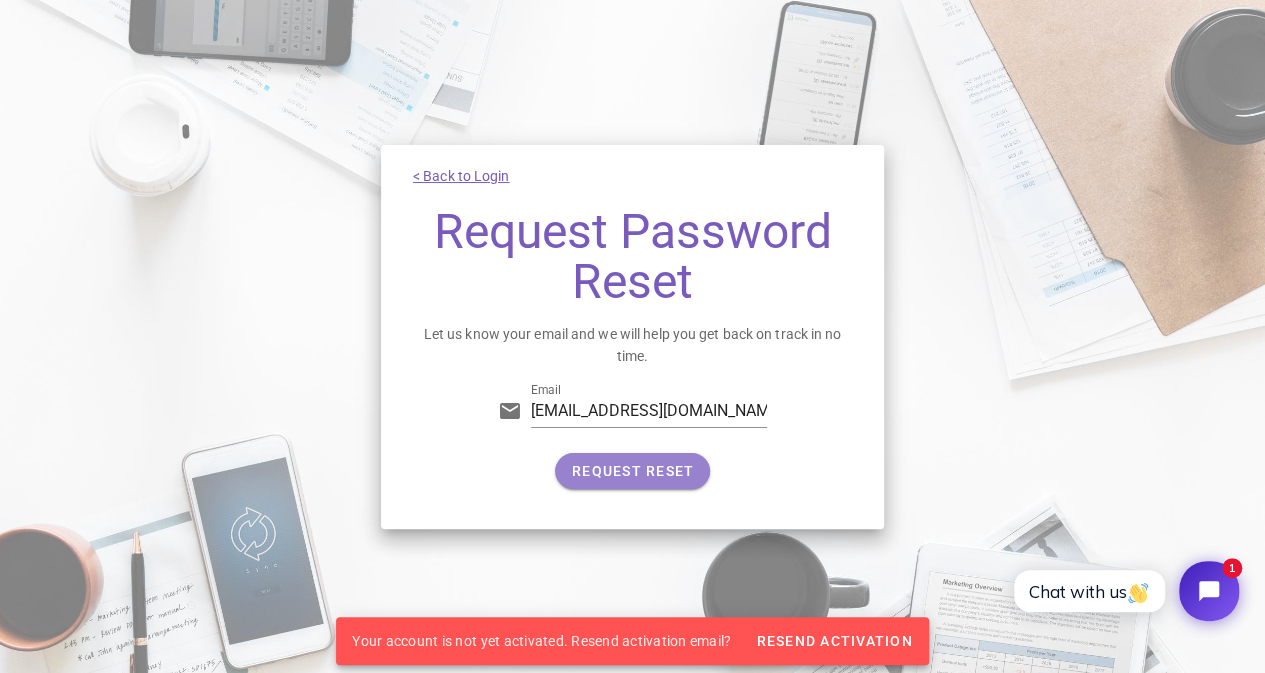 click on "REQUEST RESET" at bounding box center (632, 471) 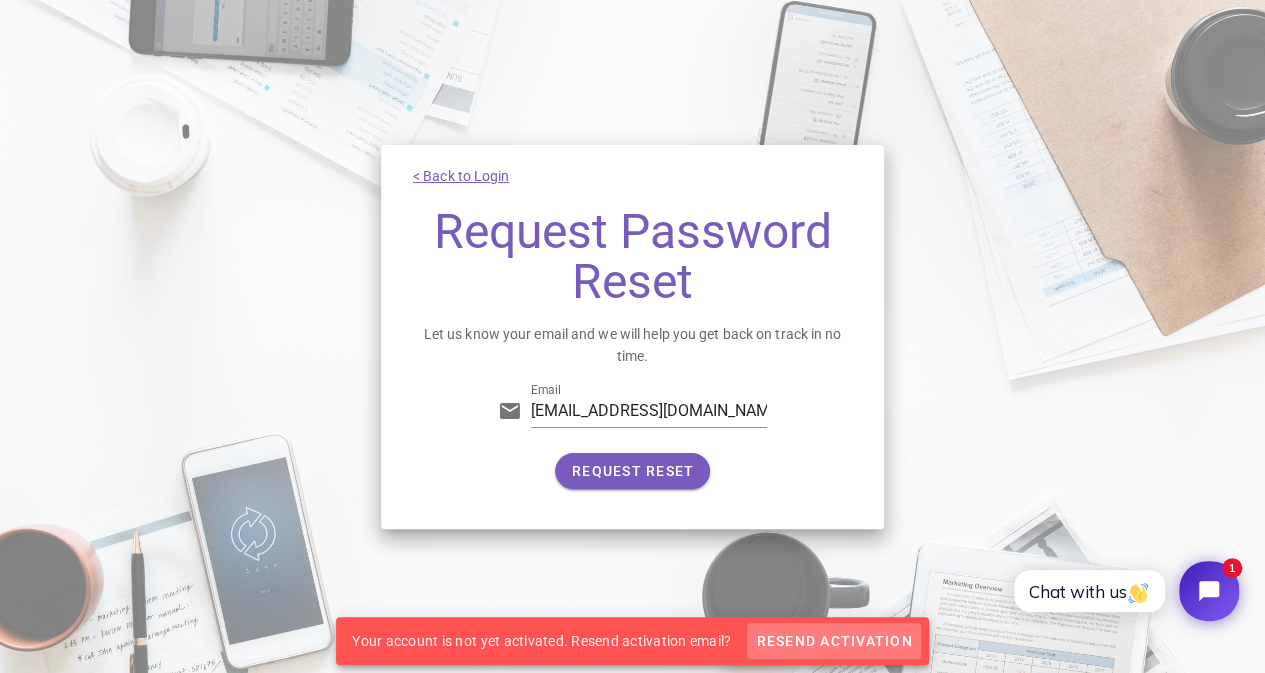 click on "Resend Activation" at bounding box center [833, 641] 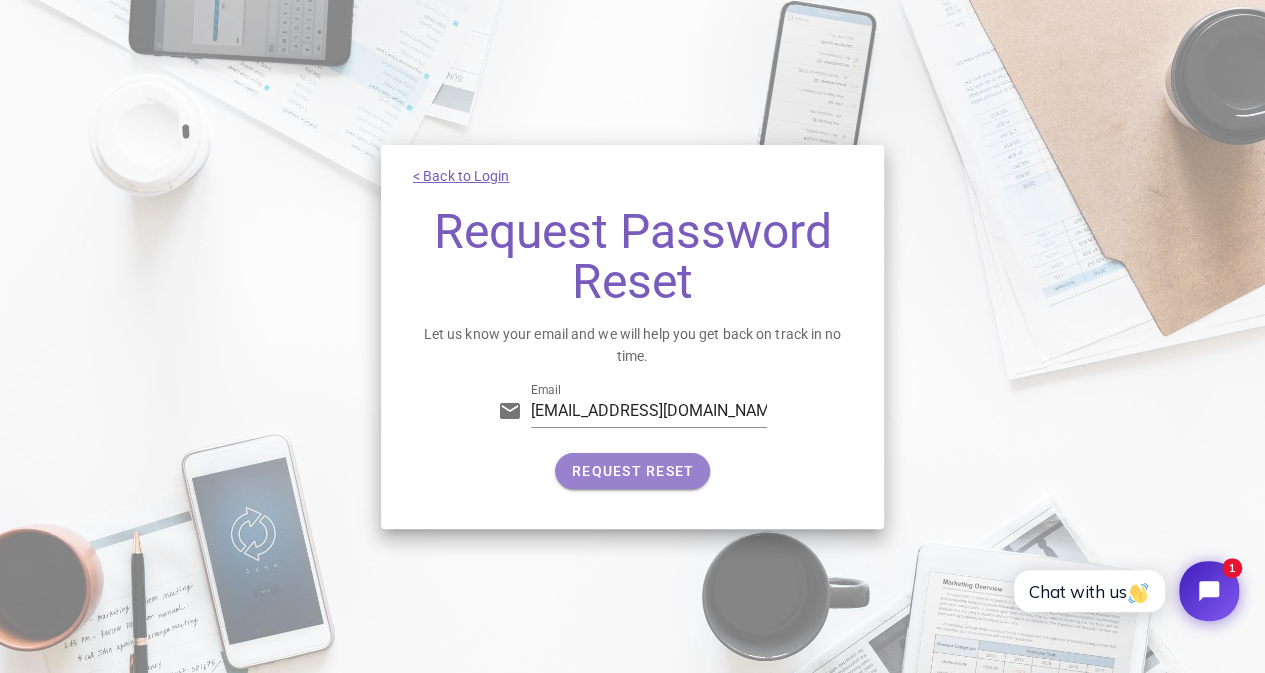 click on "REQUEST RESET" at bounding box center (632, 471) 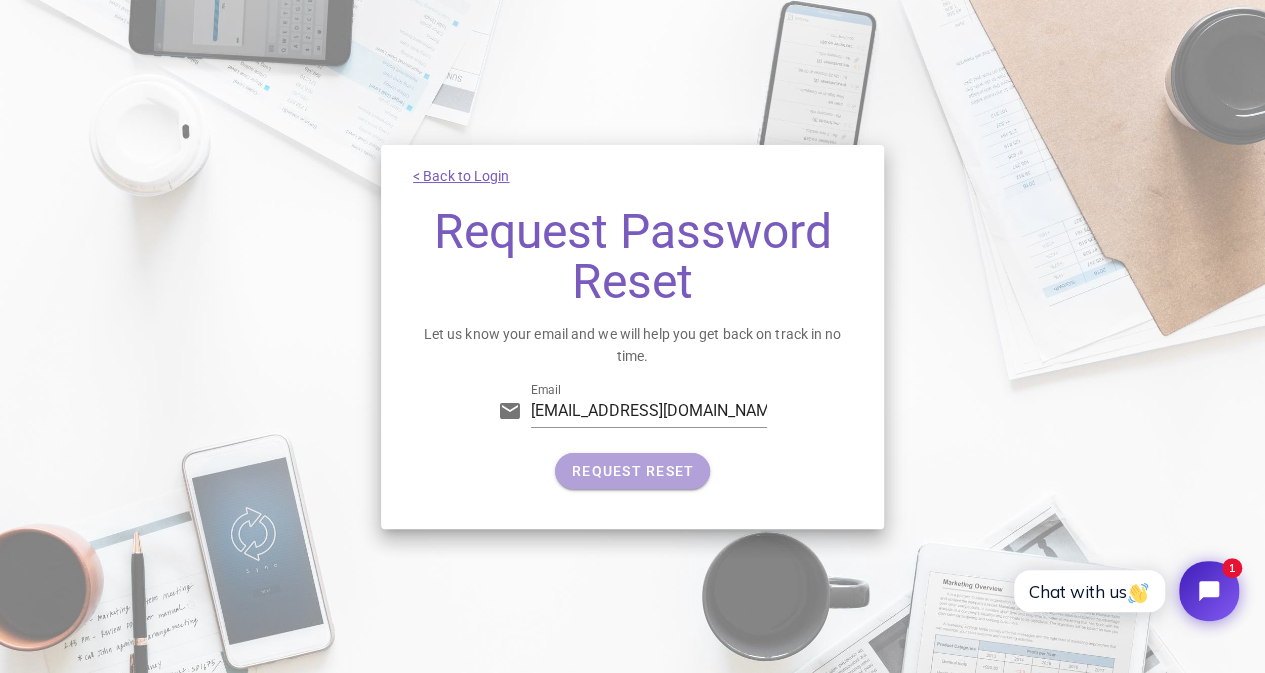 click on "REQUEST RESET" at bounding box center (632, 471) 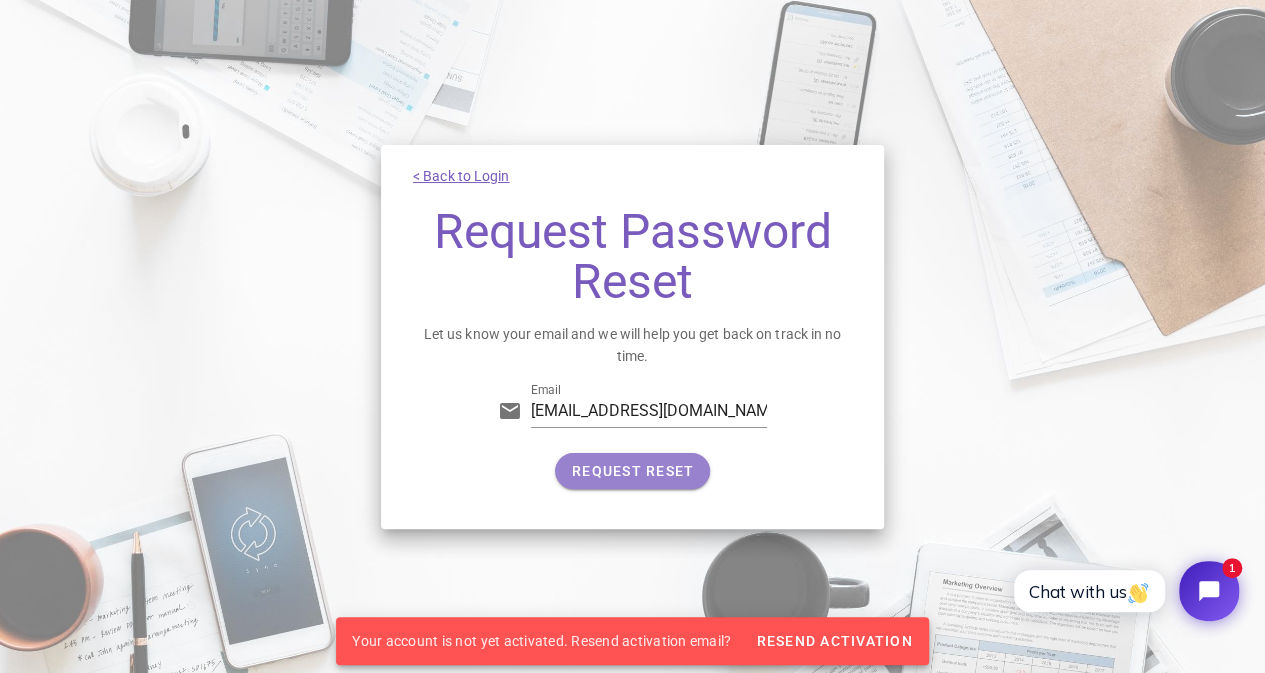 click on "REQUEST RESET" at bounding box center [632, 471] 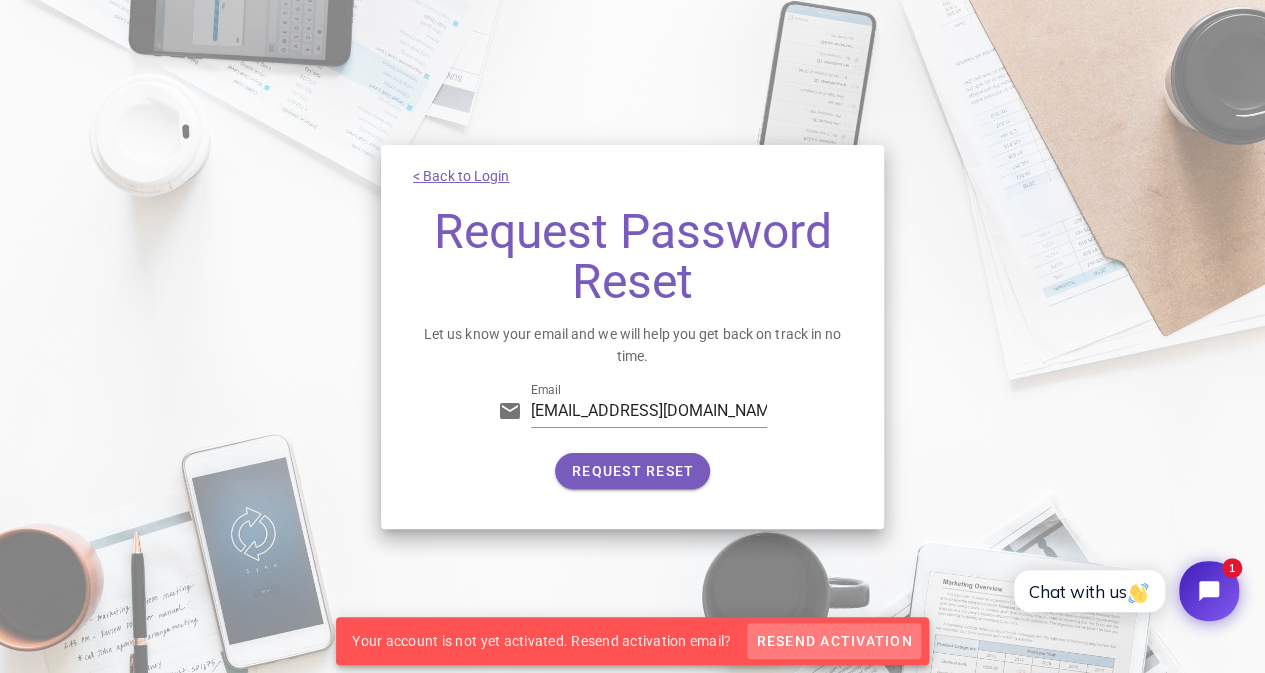 click on "Resend Activation" at bounding box center (833, 641) 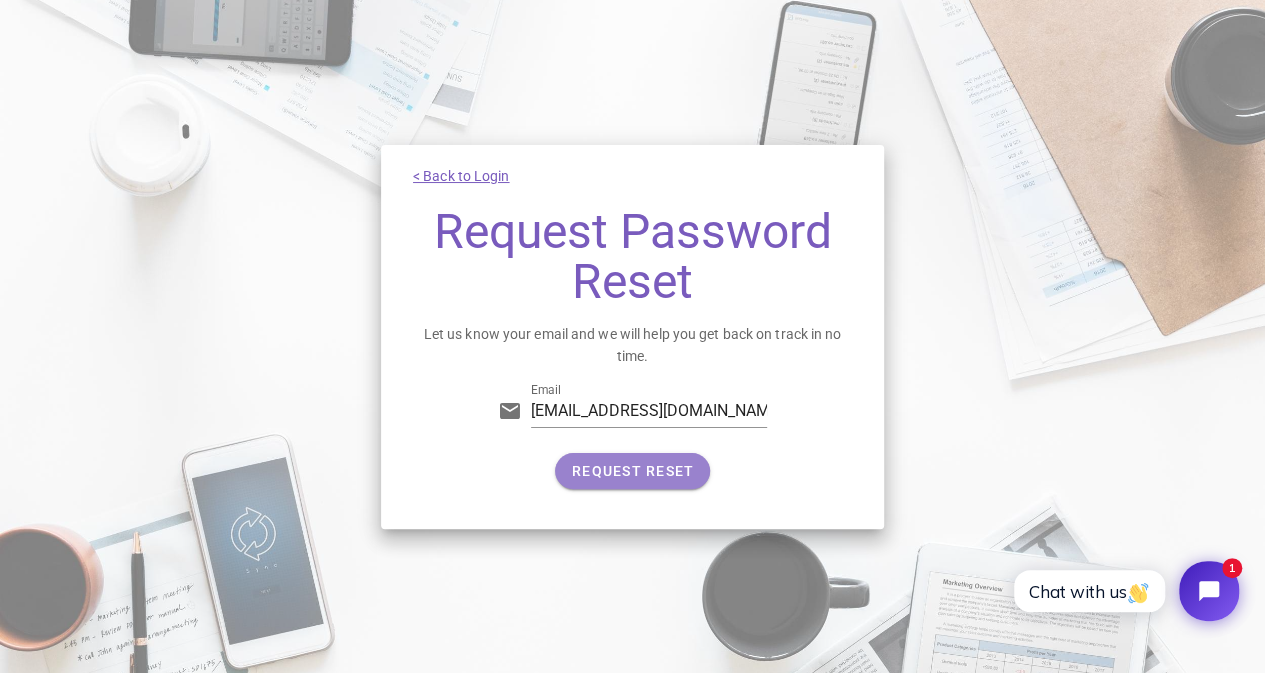 click on "REQUEST RESET" at bounding box center (632, 471) 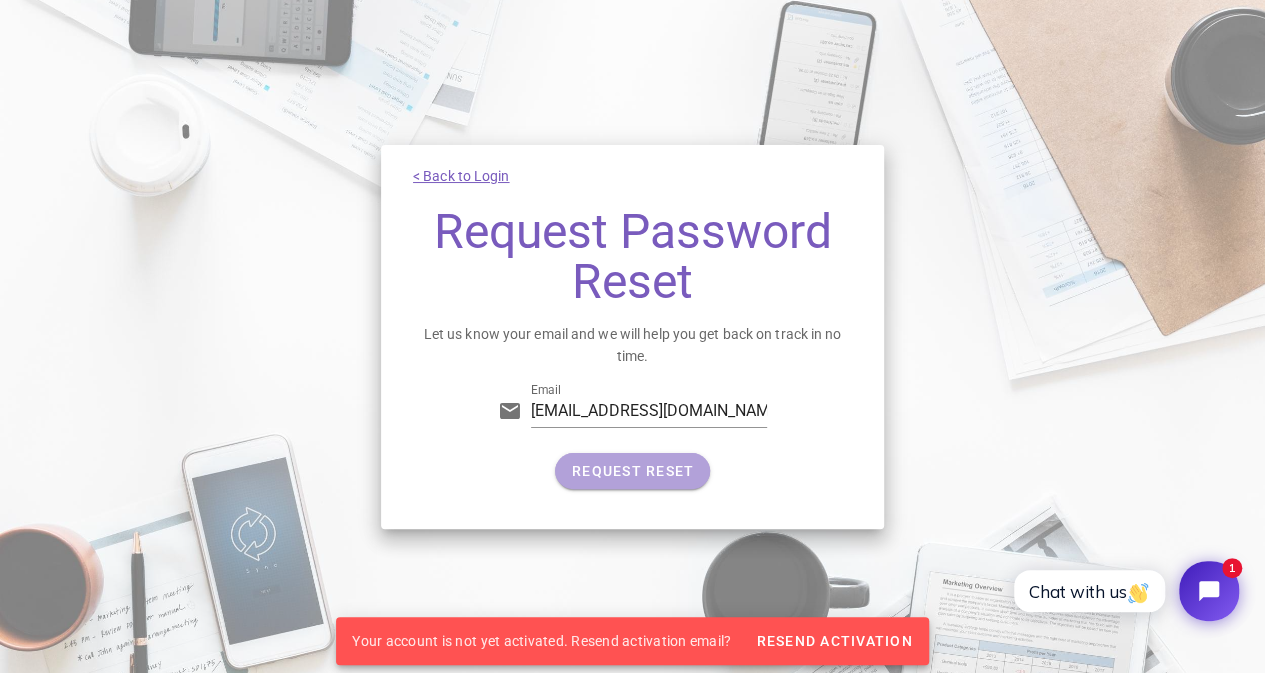 click on "REQUEST RESET" at bounding box center (632, 471) 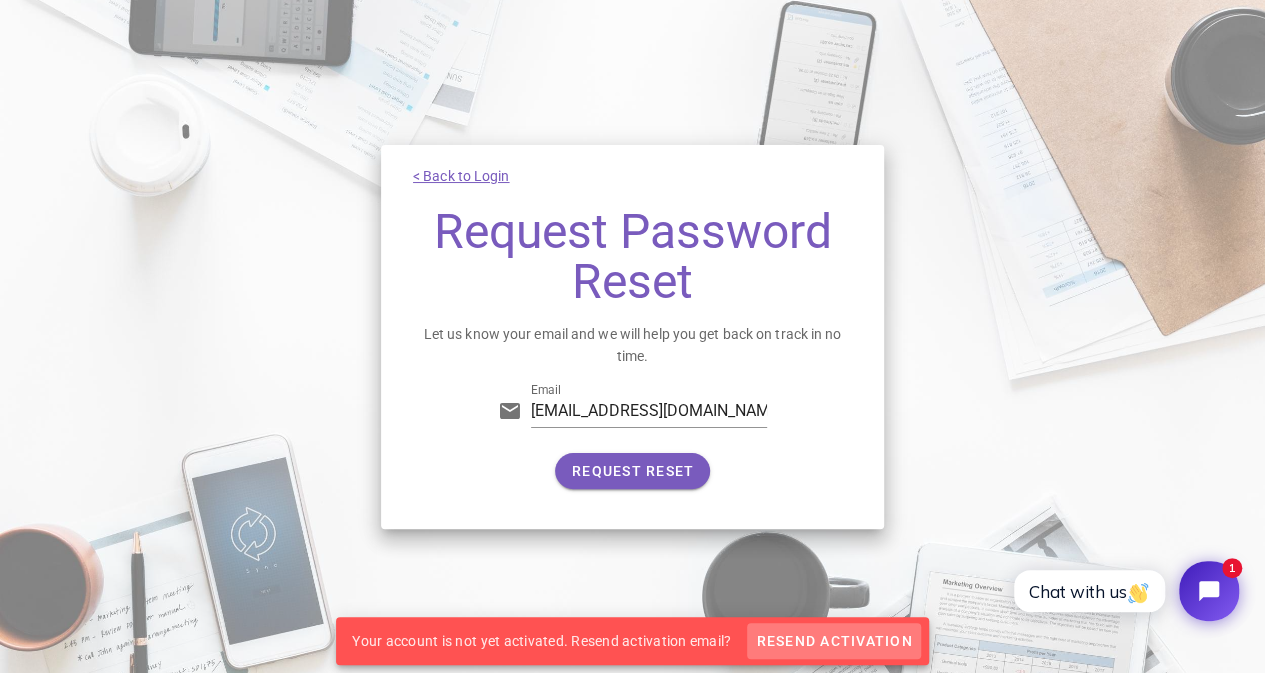 click on "Resend Activation" at bounding box center [833, 641] 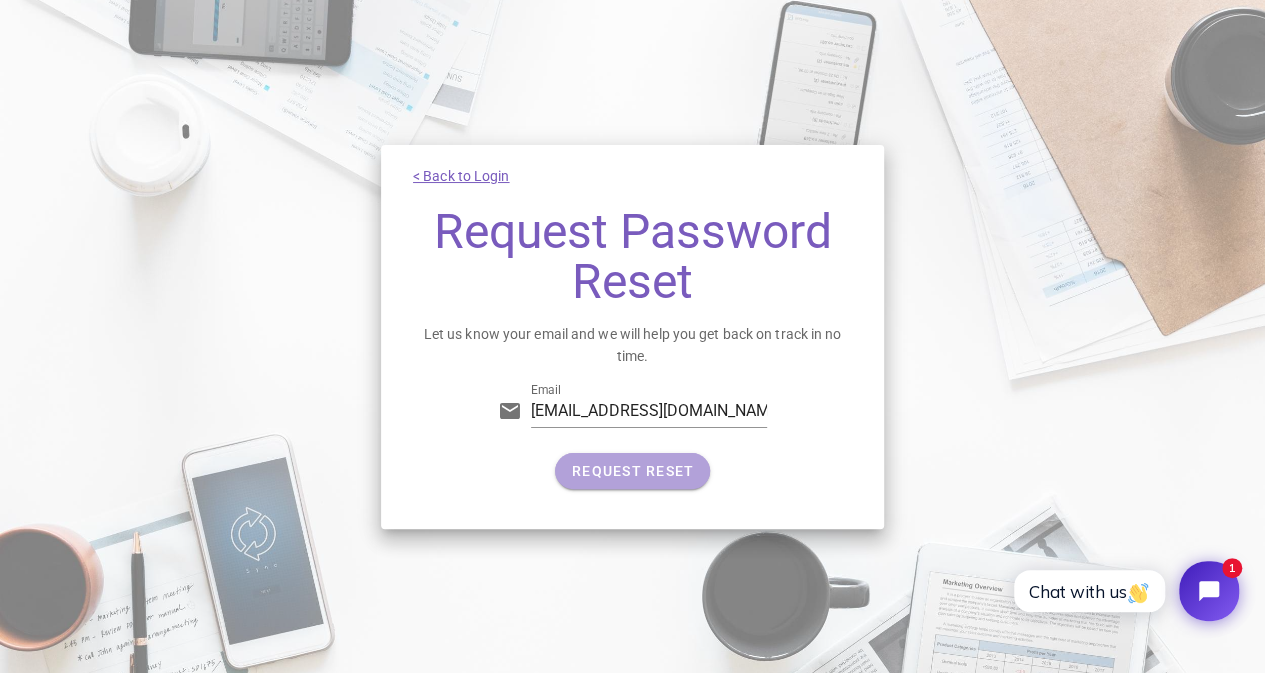 click on "REQUEST RESET" at bounding box center (632, 471) 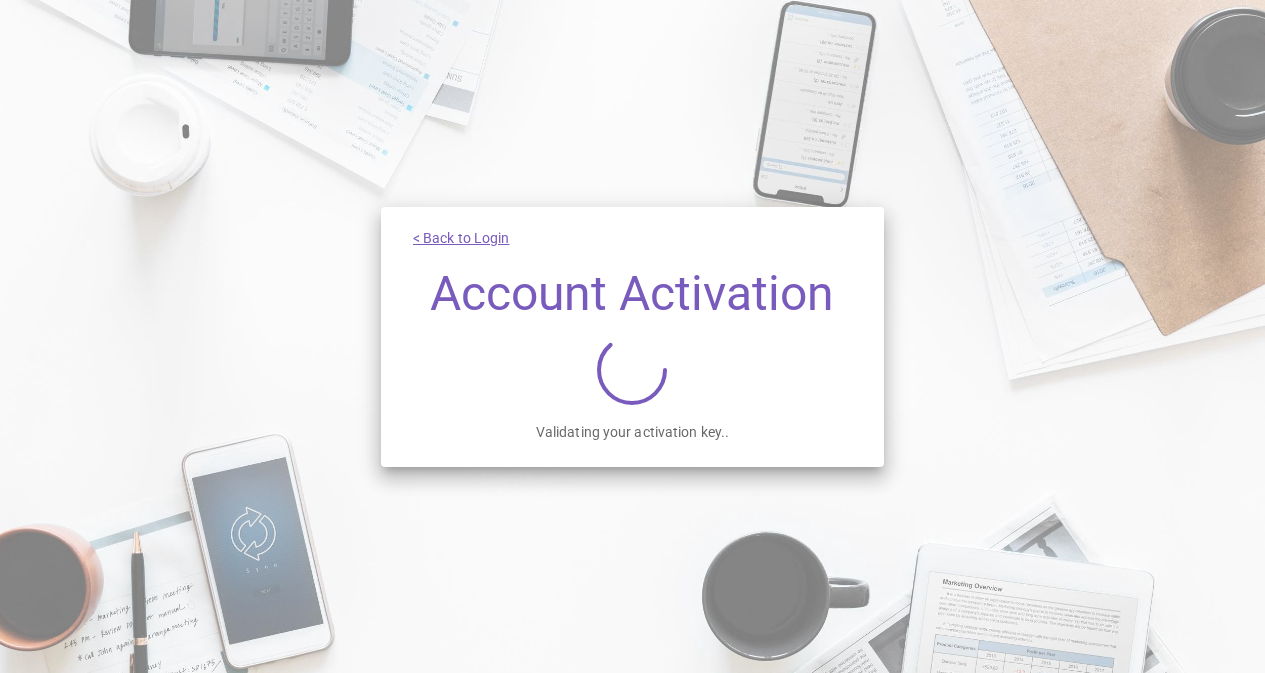 scroll, scrollTop: 0, scrollLeft: 0, axis: both 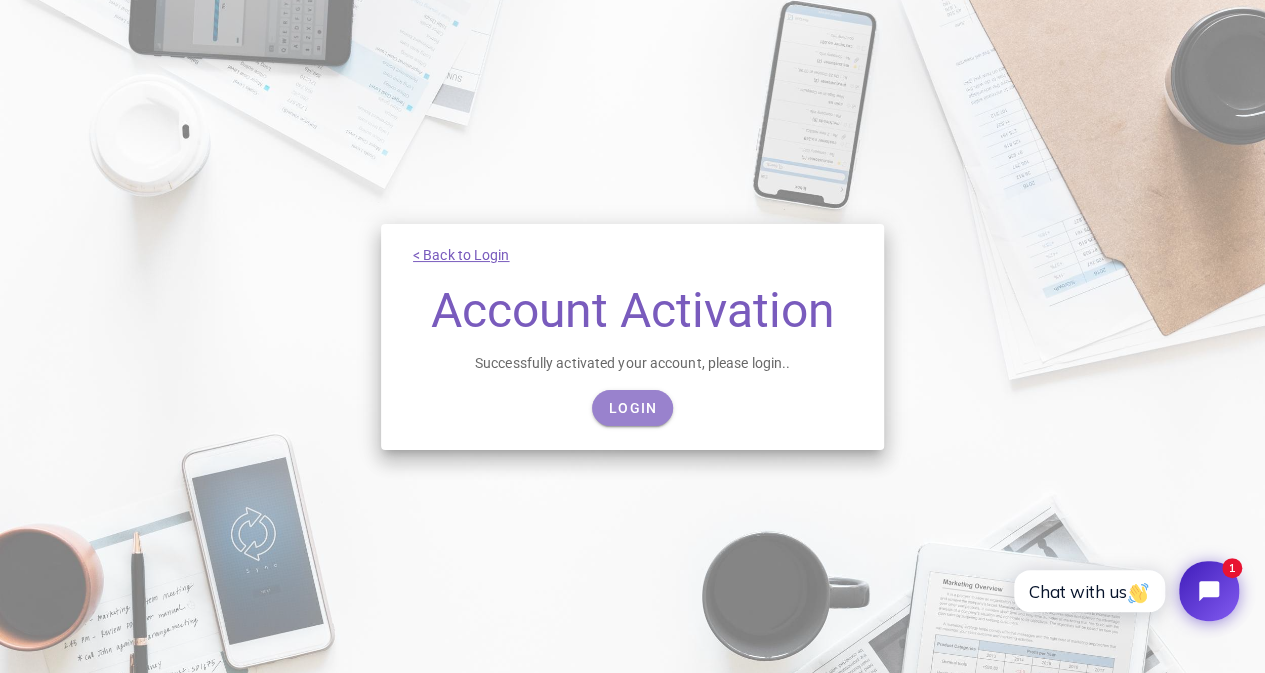click on "Login" at bounding box center [632, 408] 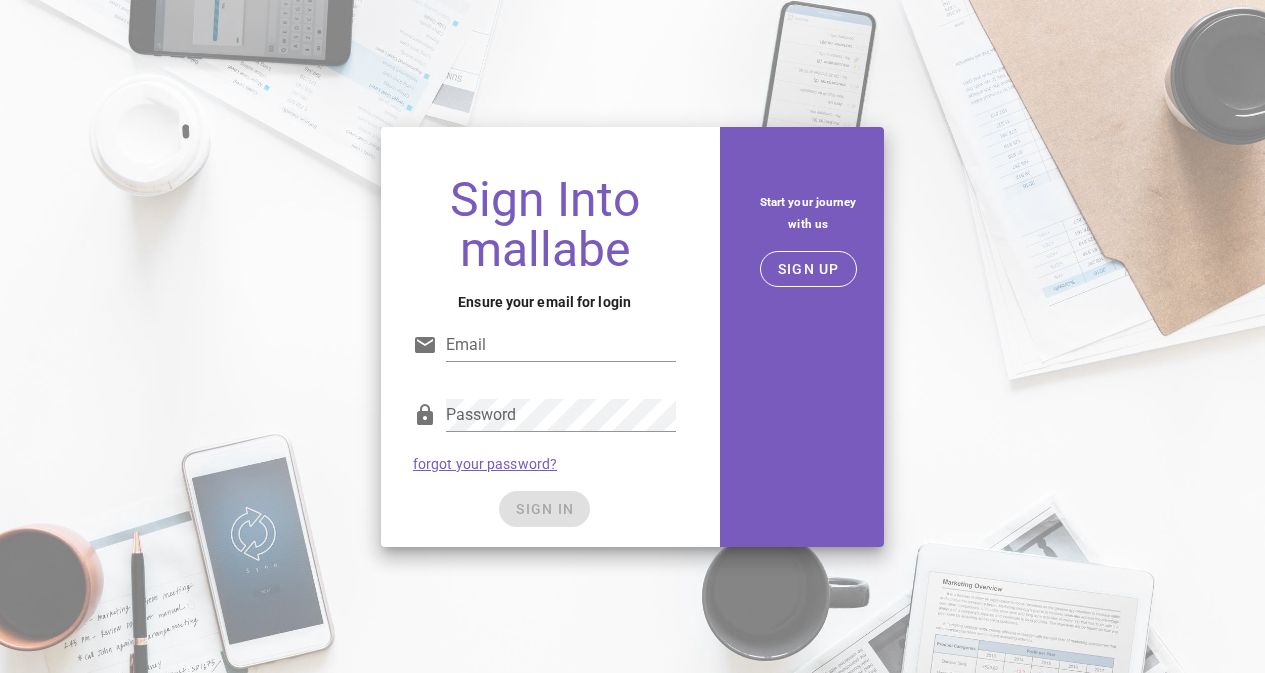 scroll, scrollTop: 0, scrollLeft: 0, axis: both 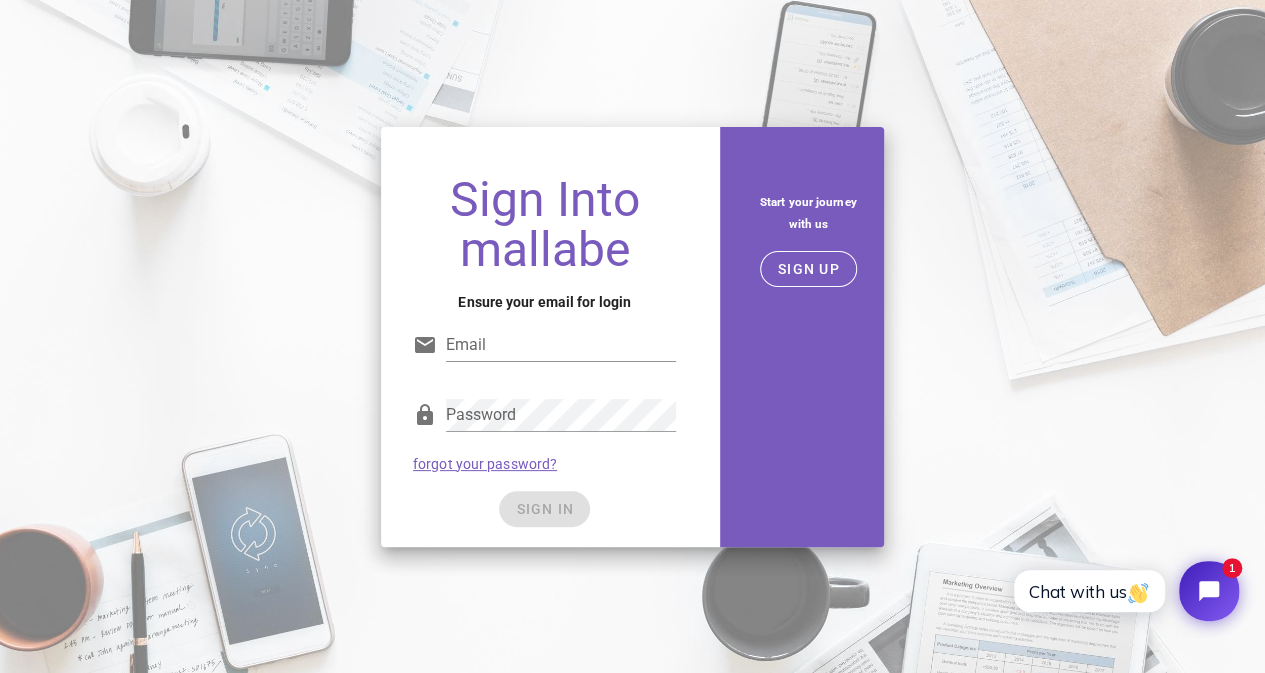 type on "[EMAIL_ADDRESS][DOMAIN_NAME]" 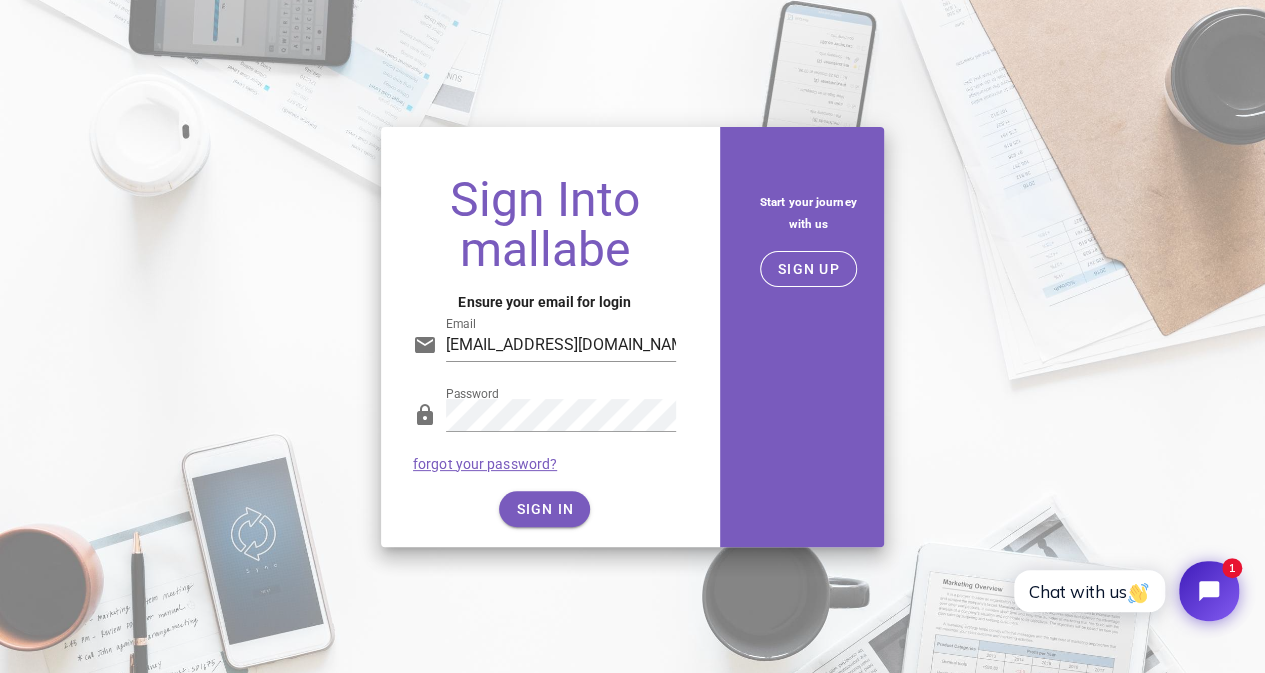 click on "Password   forgot your password?" at bounding box center [544, 435] 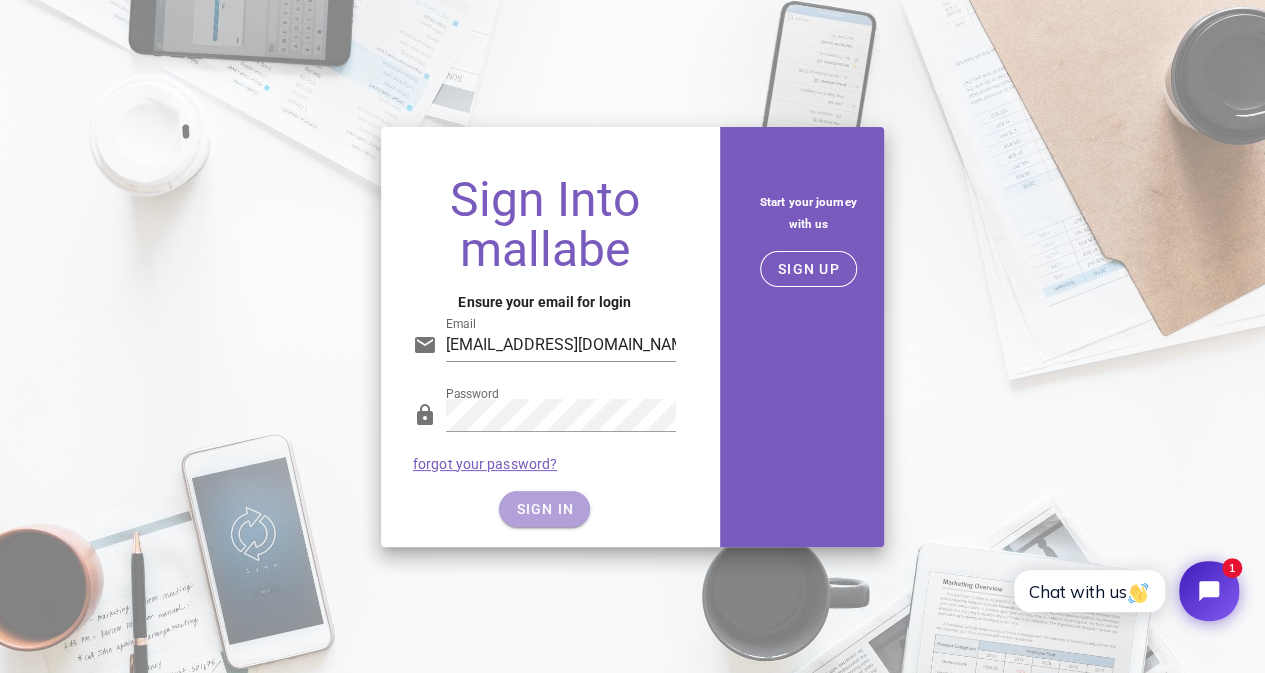 click on "SIGN IN" at bounding box center (544, 509) 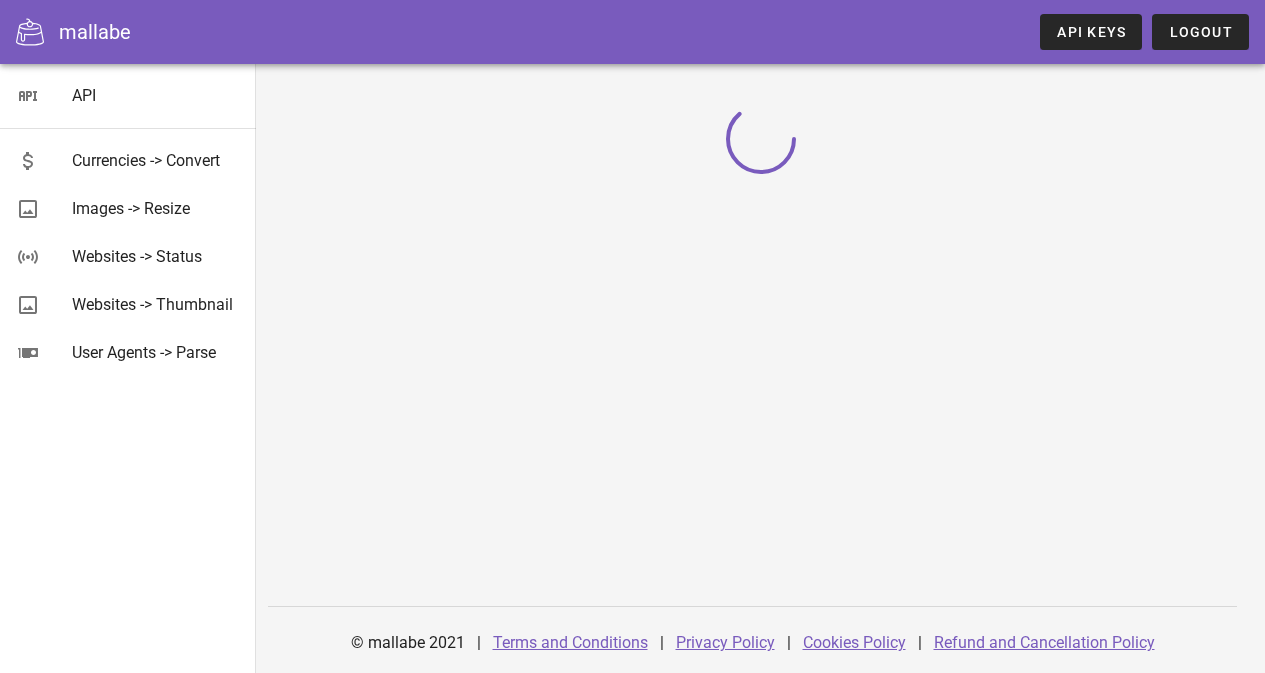 scroll, scrollTop: 0, scrollLeft: 0, axis: both 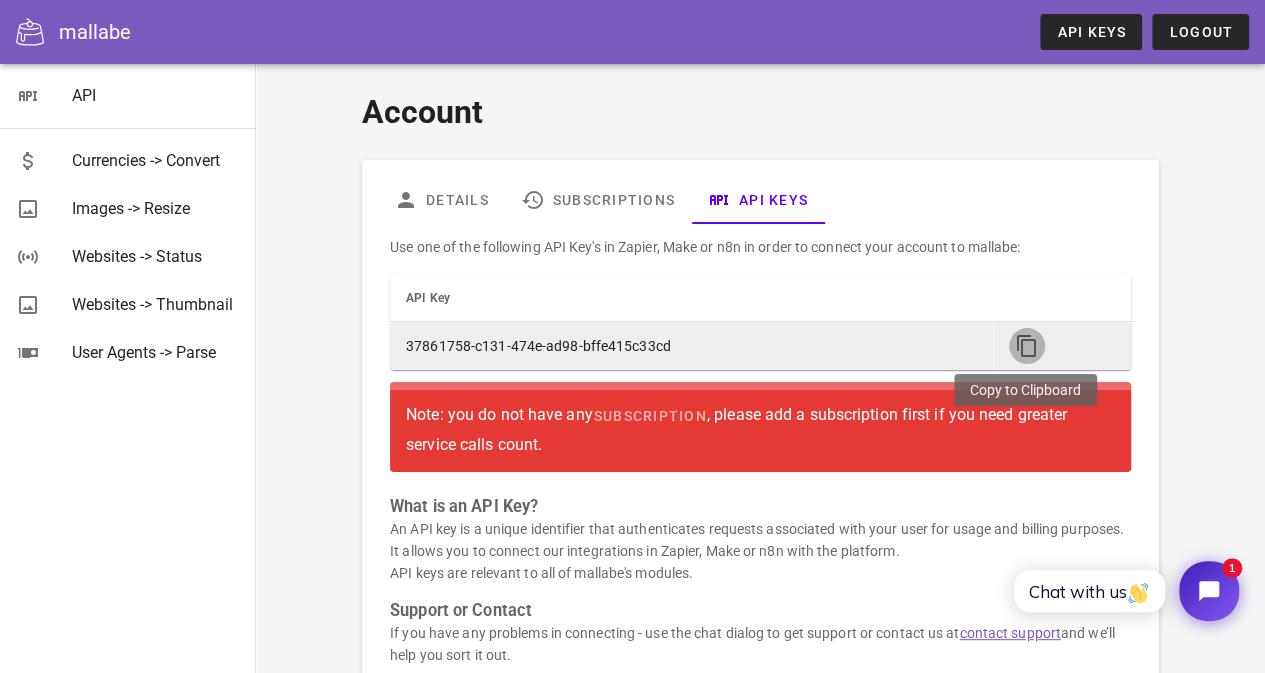 click at bounding box center (1027, 346) 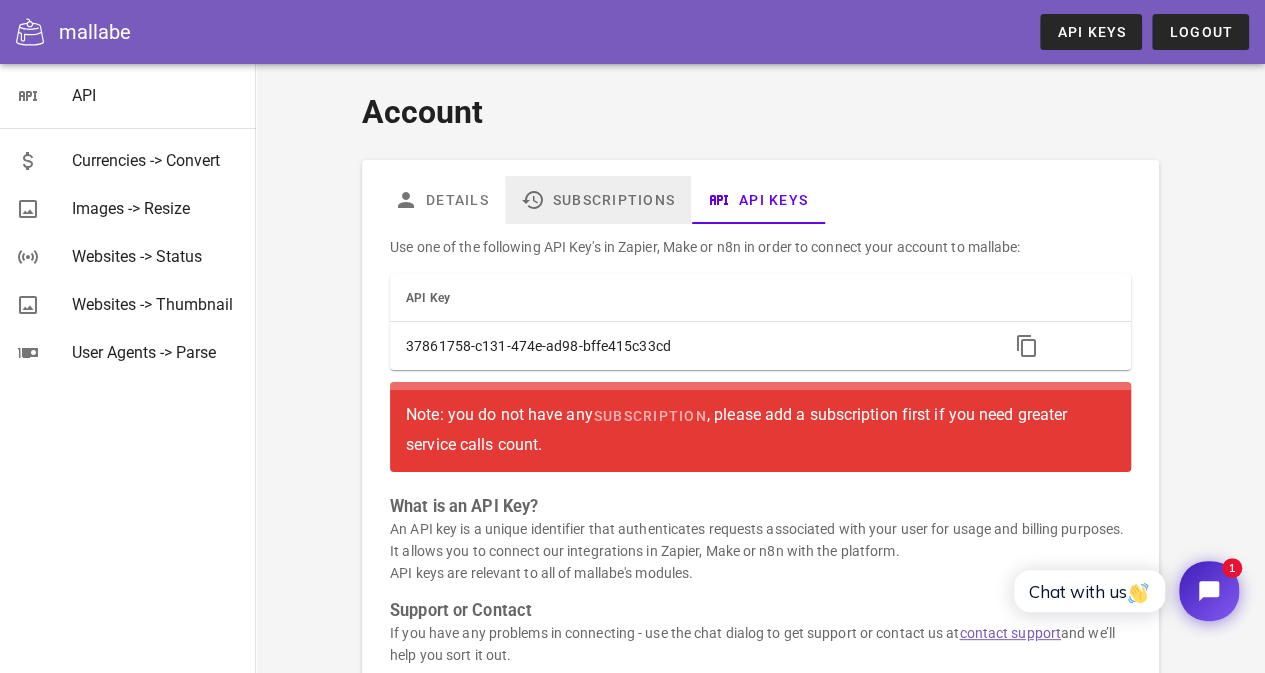 click on "Subscriptions" at bounding box center (598, 200) 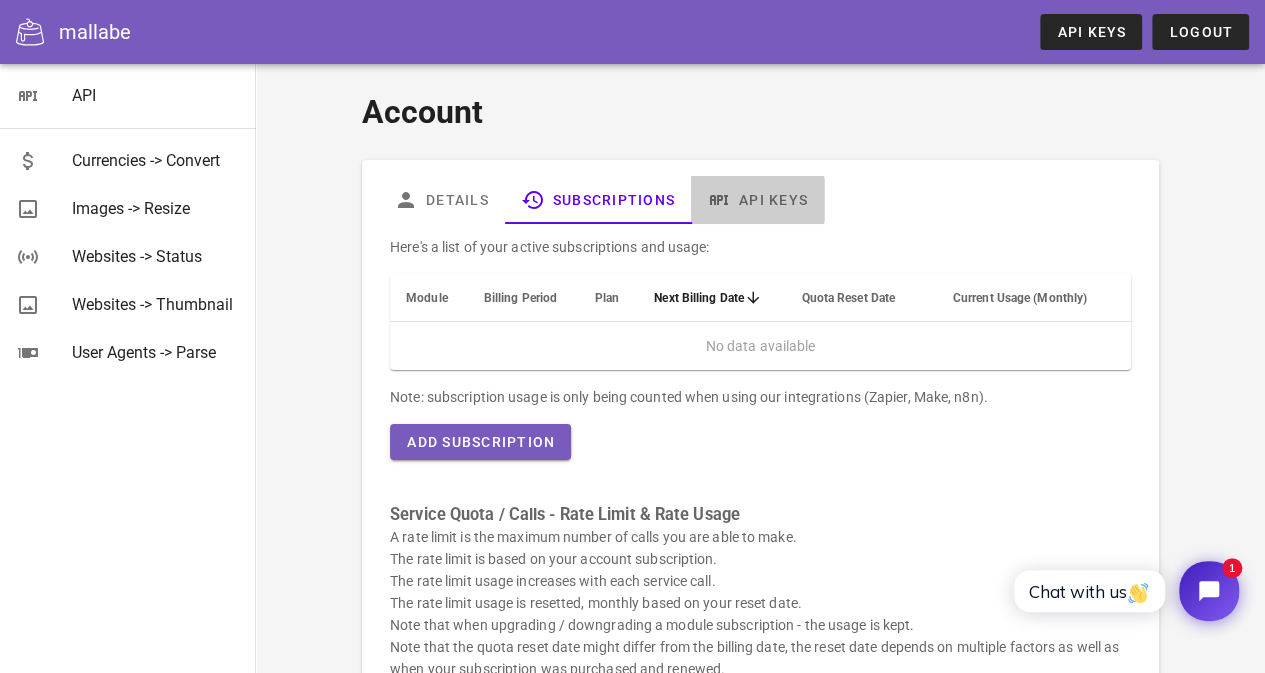 click at bounding box center (719, 200) 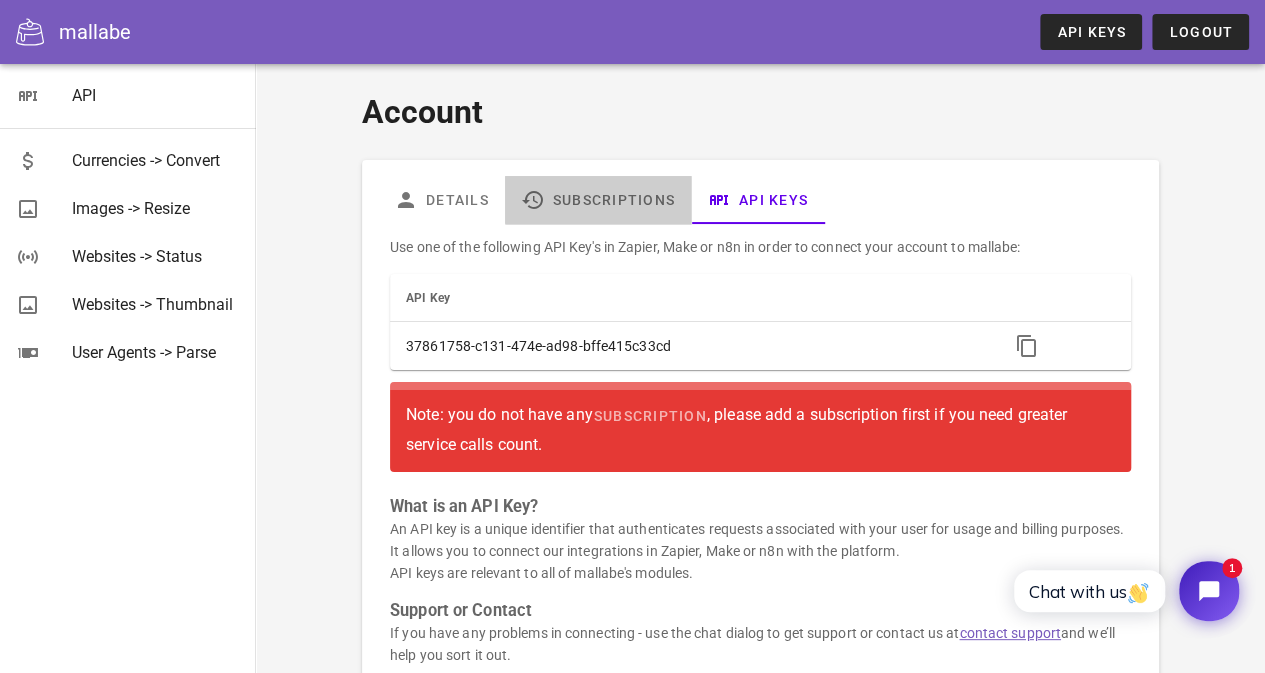 click on "Subscriptions" at bounding box center [598, 200] 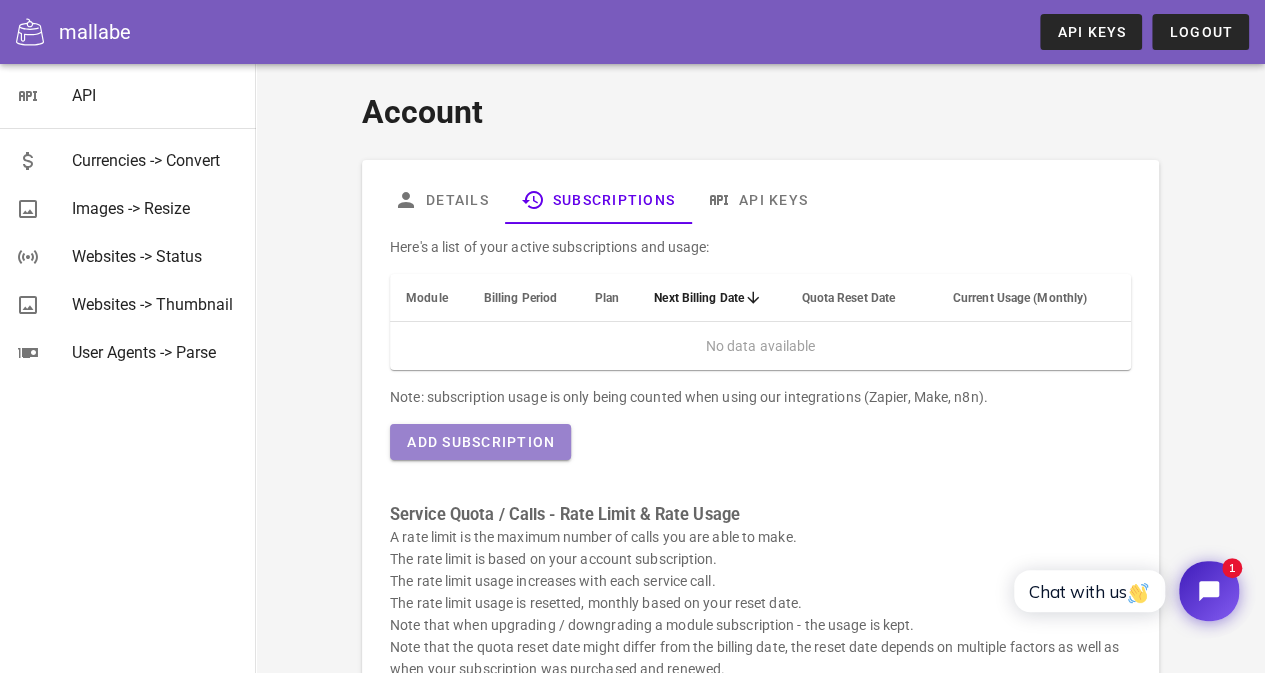 click on "Add Subscription" at bounding box center (480, 442) 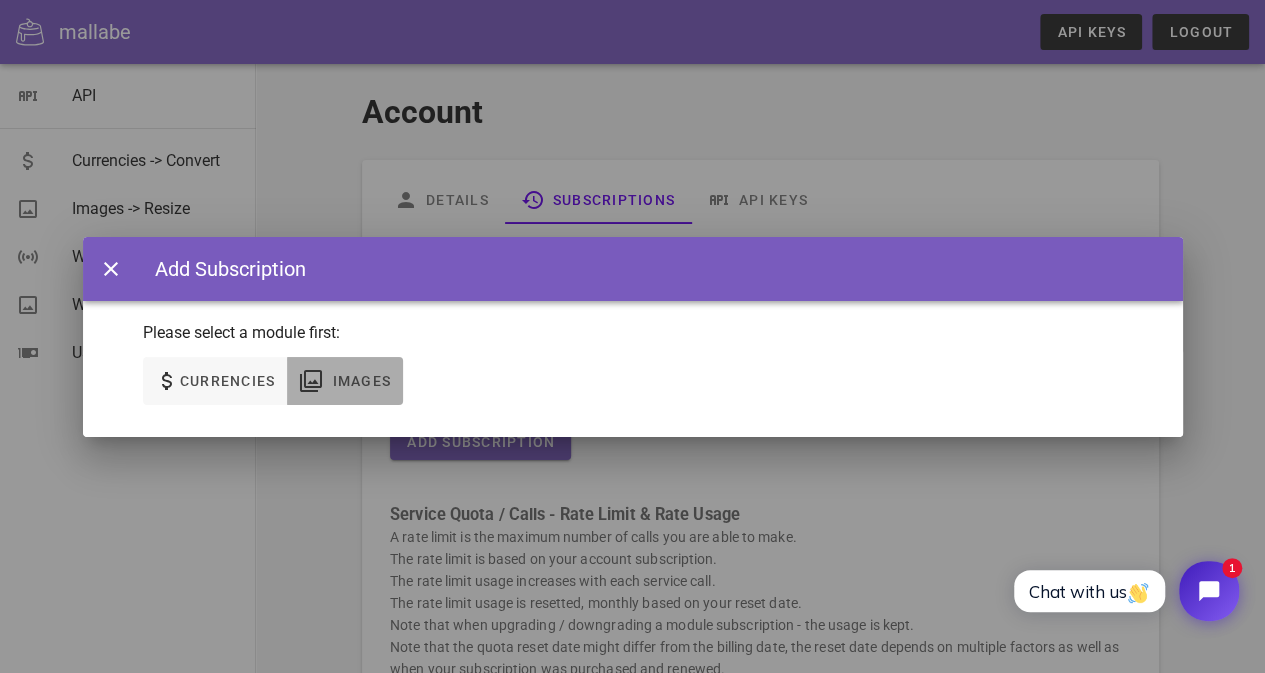click at bounding box center [311, 381] 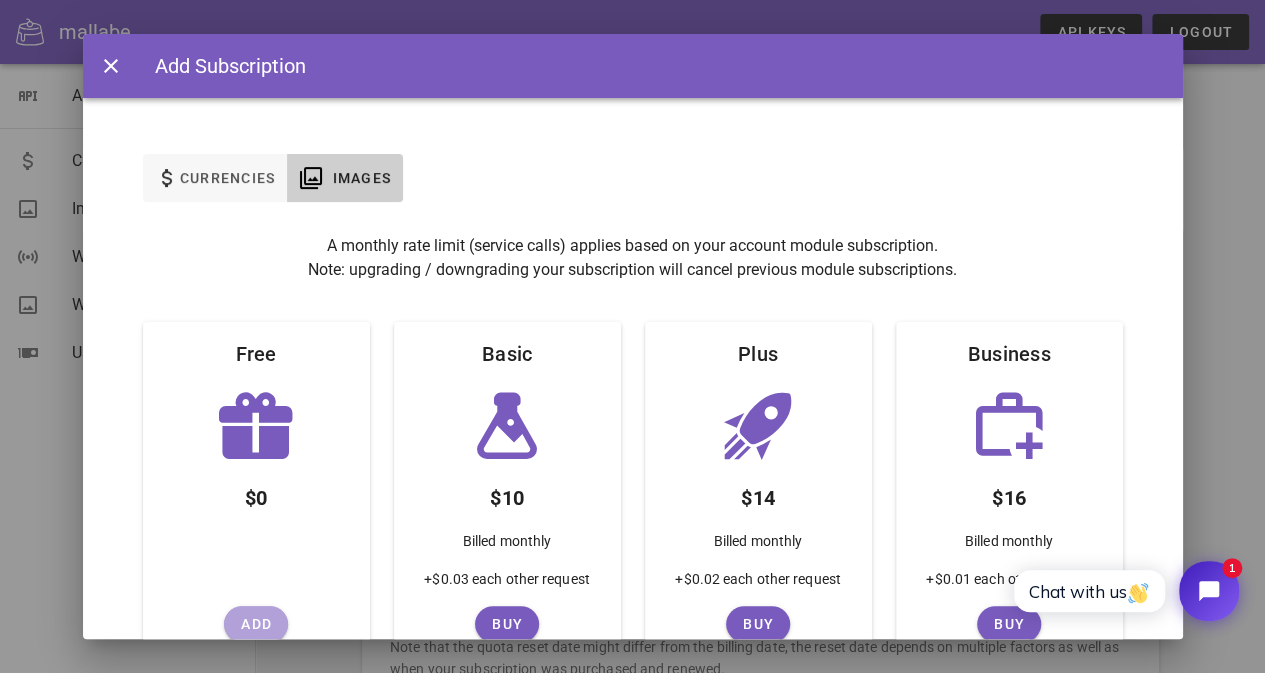 click on "Add" at bounding box center [256, 624] 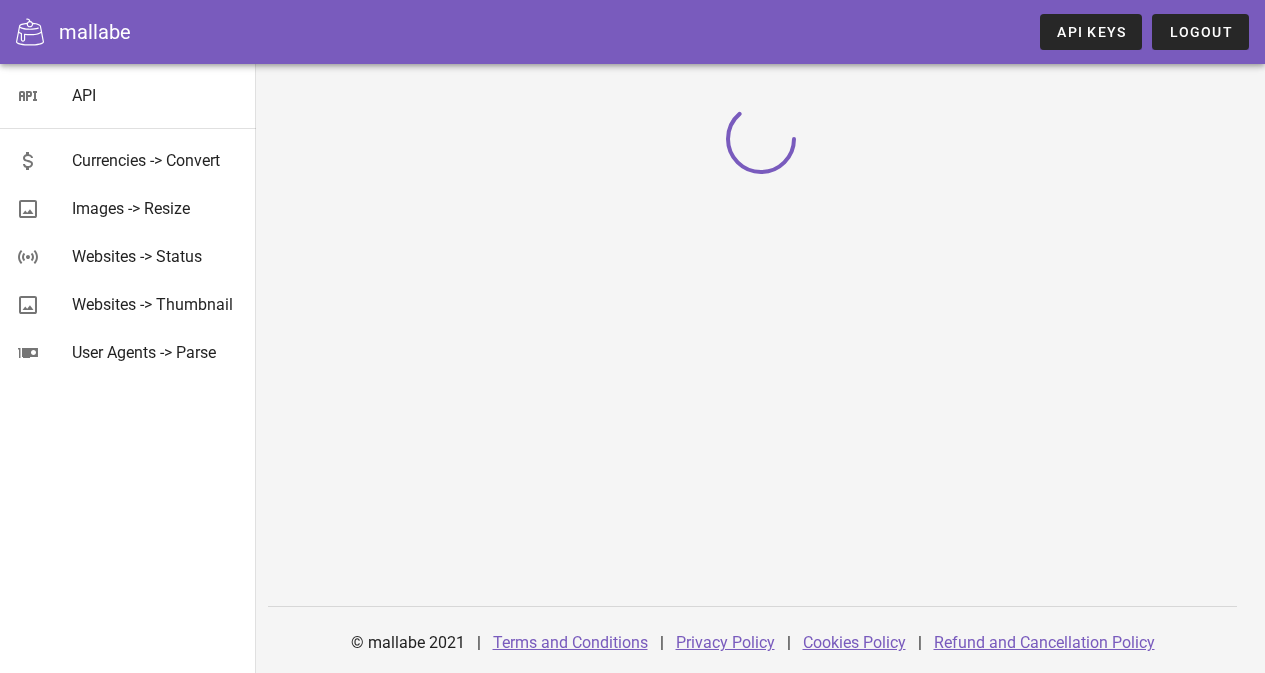 scroll, scrollTop: 0, scrollLeft: 0, axis: both 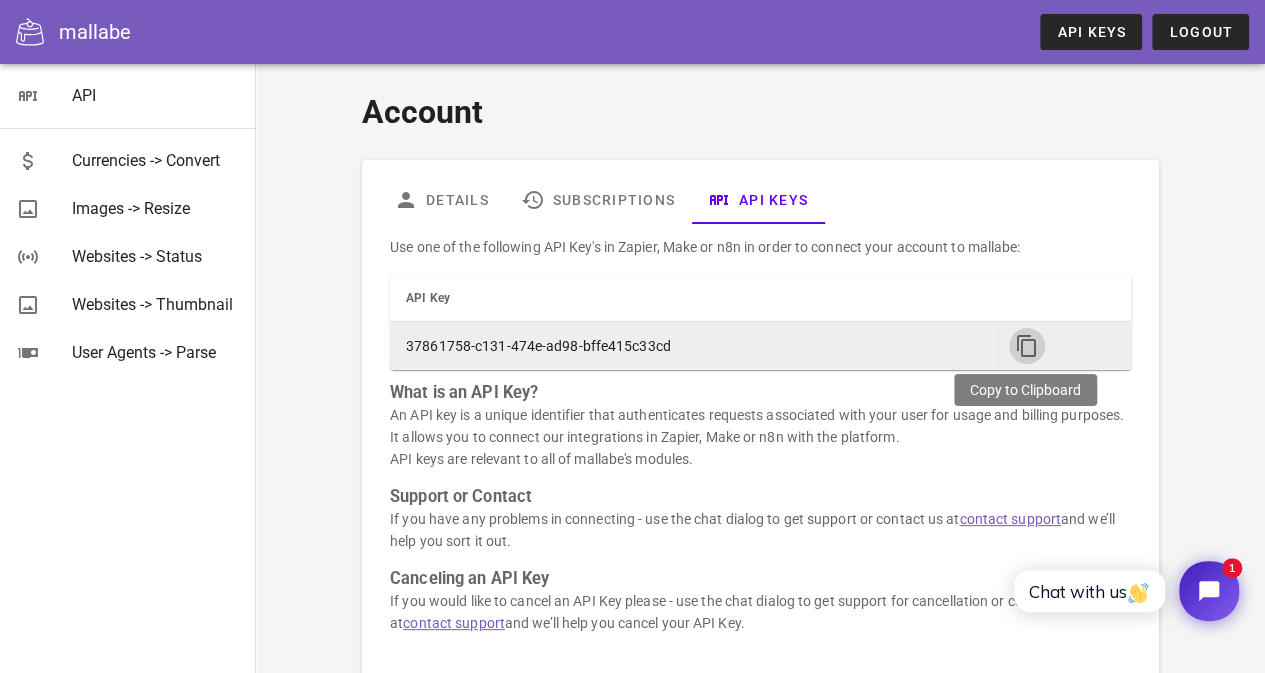 click at bounding box center (1027, 346) 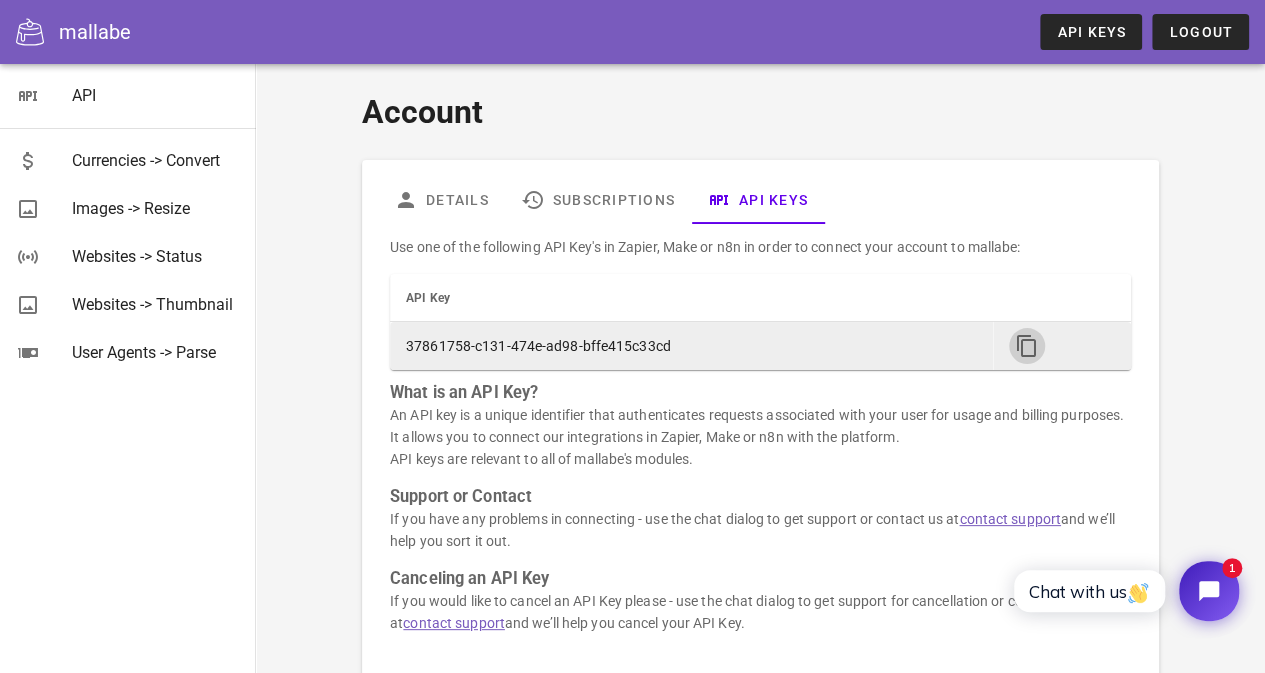 click at bounding box center (1027, 346) 